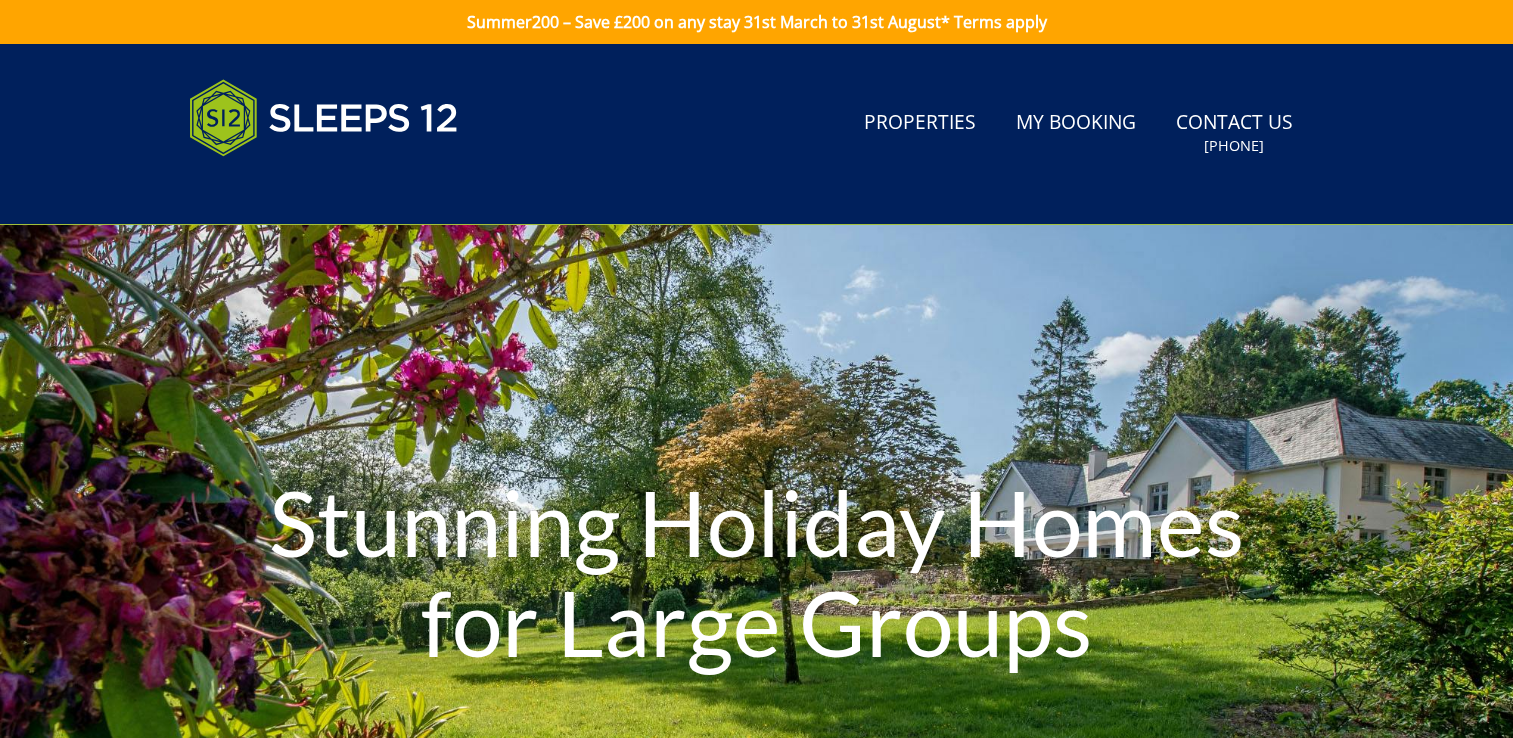 scroll, scrollTop: 0, scrollLeft: 0, axis: both 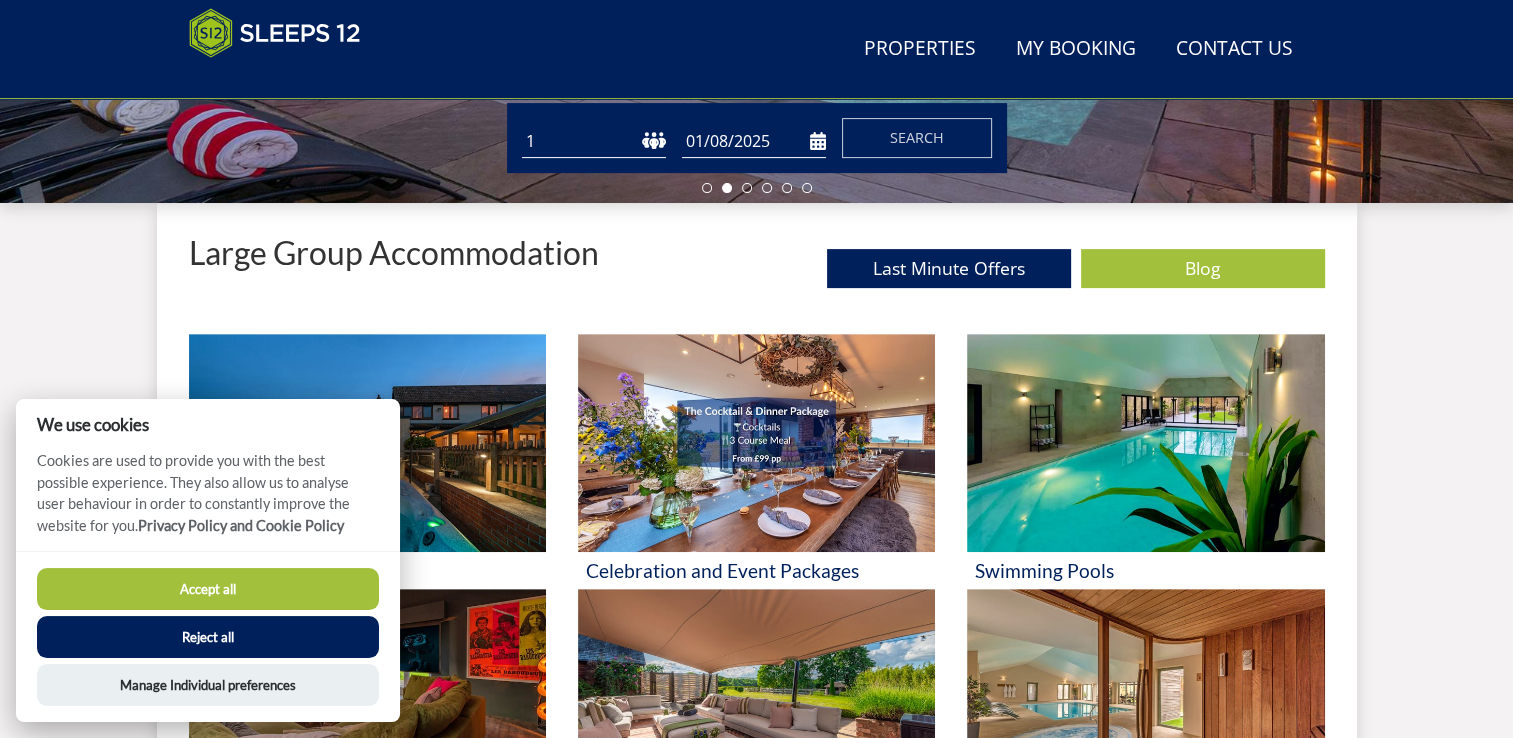click on "Accept all" at bounding box center (208, 589) 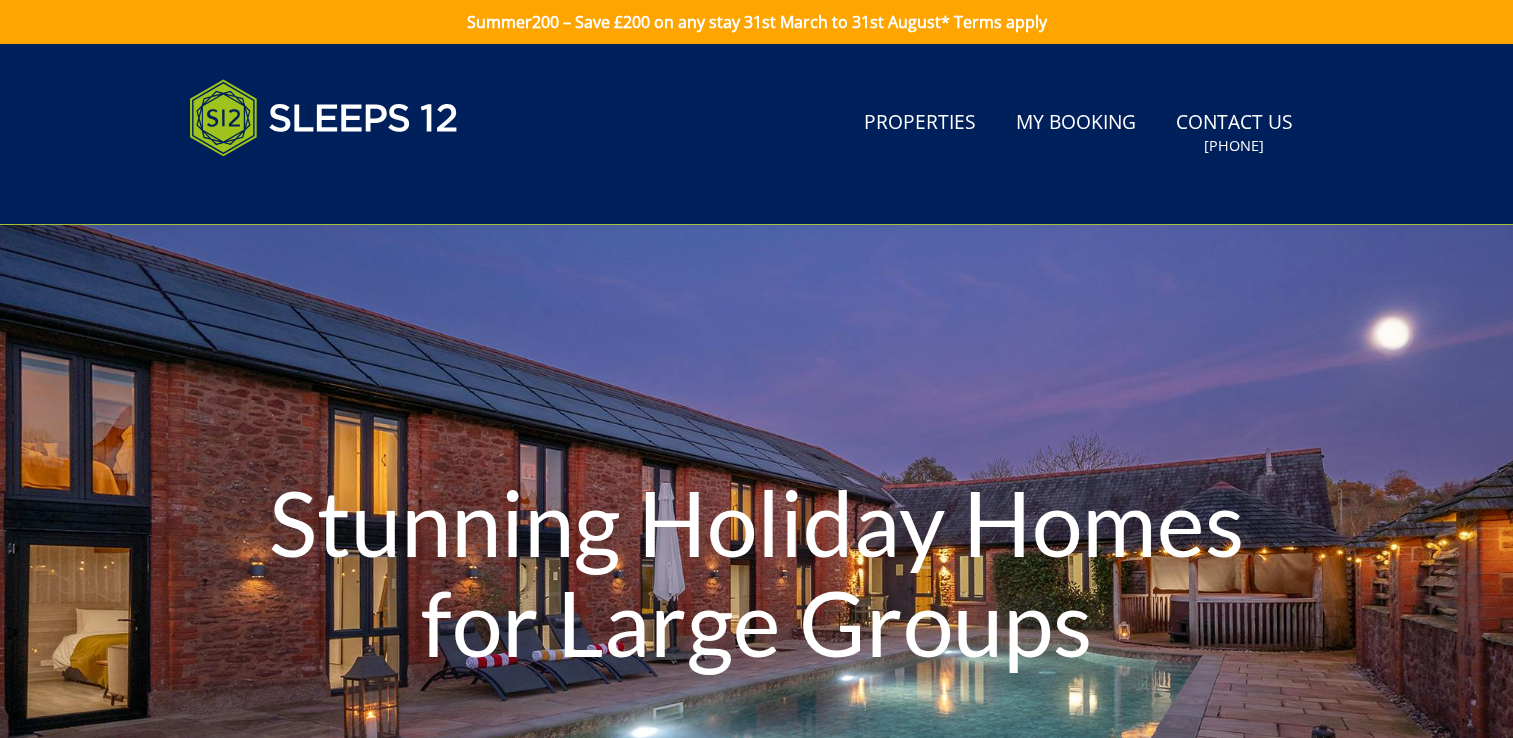 scroll, scrollTop: 721, scrollLeft: 0, axis: vertical 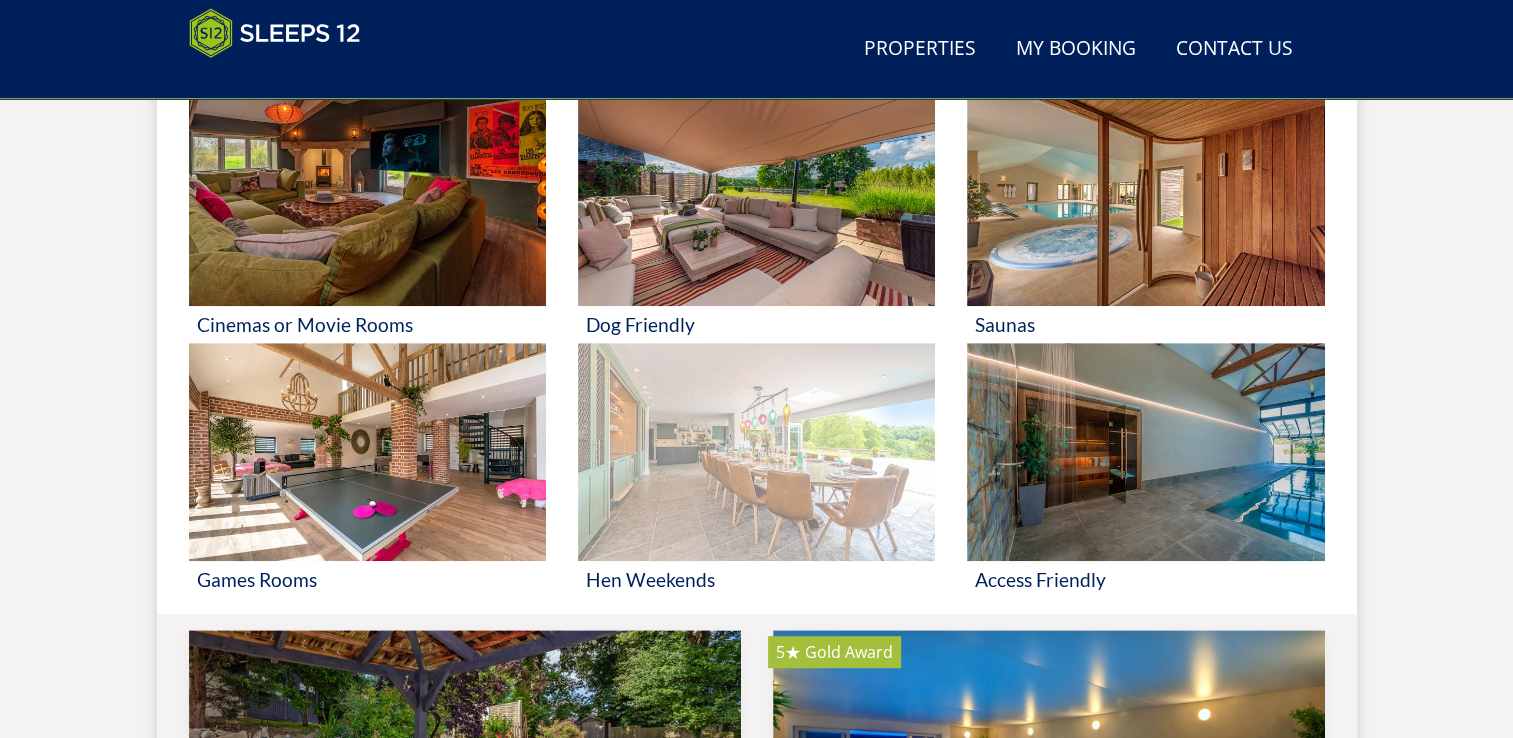 click at bounding box center [756, 452] 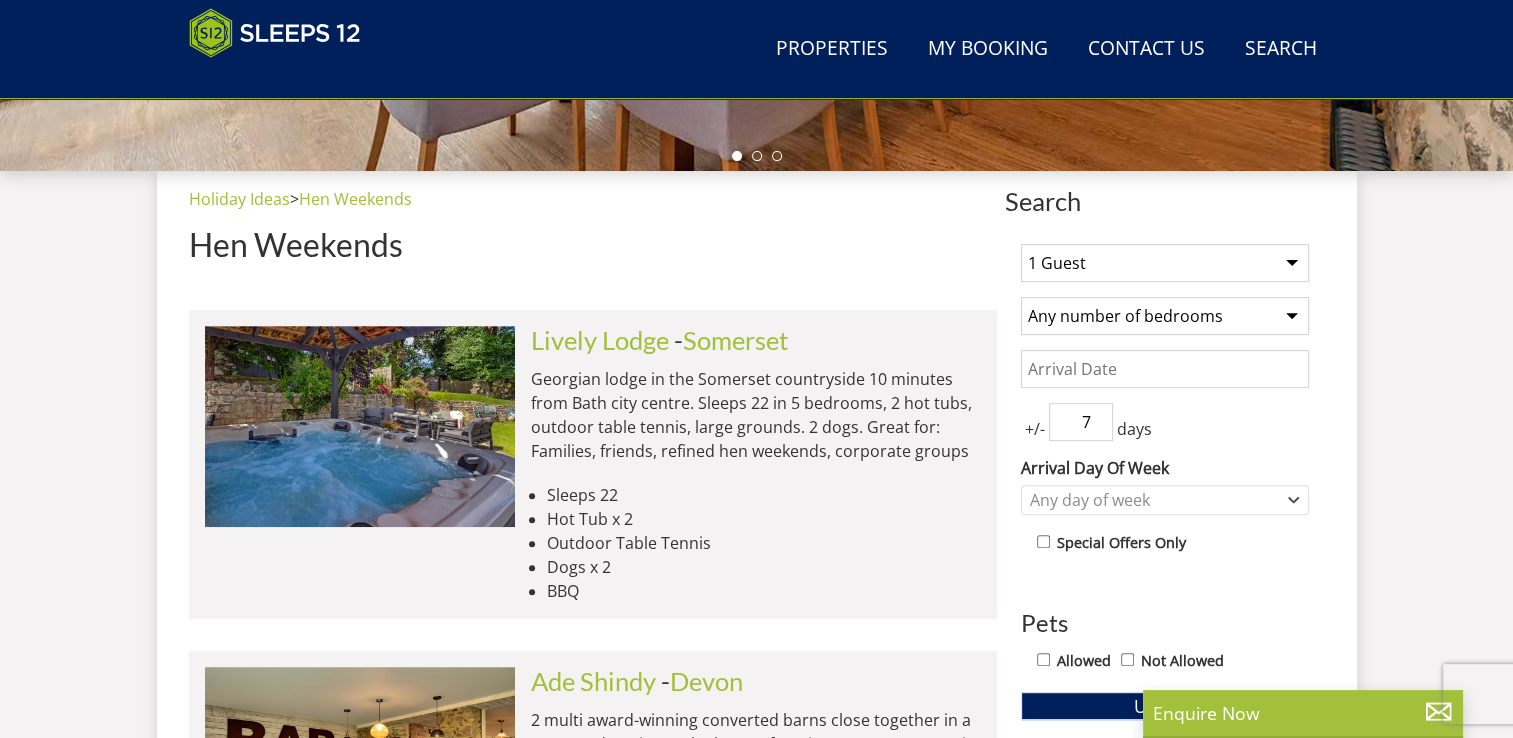 scroll, scrollTop: 700, scrollLeft: 0, axis: vertical 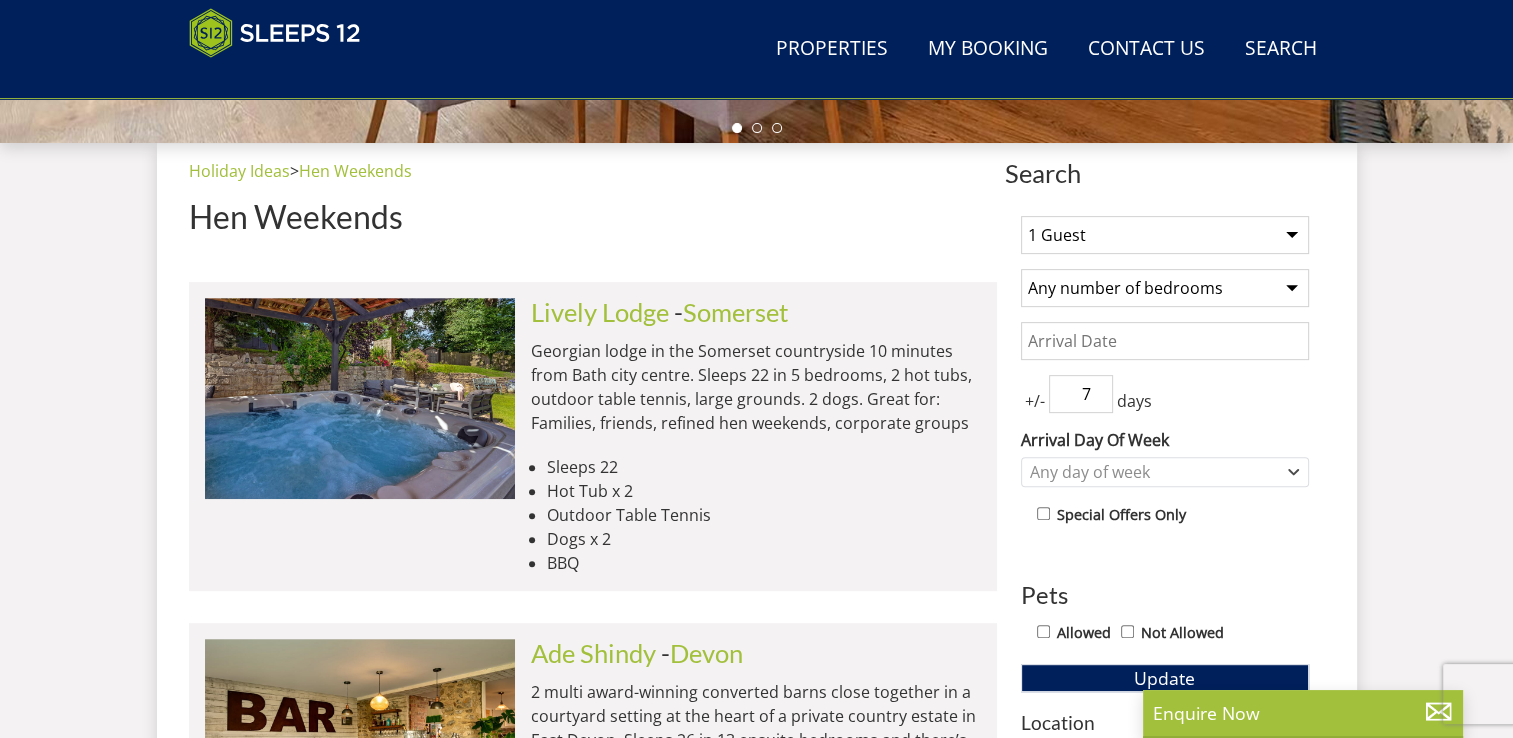 click on "1 Guest
2 Guests
3 Guests
4 Guests
5 Guests
6 Guests
7 Guests
8 Guests
9 Guests
10 Guests
11 Guests
12 Guests
13 Guests
14 Guests
15 Guests
16 Guests
17 Guests
18 Guests
19 Guests
20 Guests
21 Guests
22 Guests
23 Guests
24 Guests
25 Guests
26 Guests
27 Guests
28 Guests
29 Guests
30 Guests
31 Guests
32 Guests" at bounding box center [1165, 235] 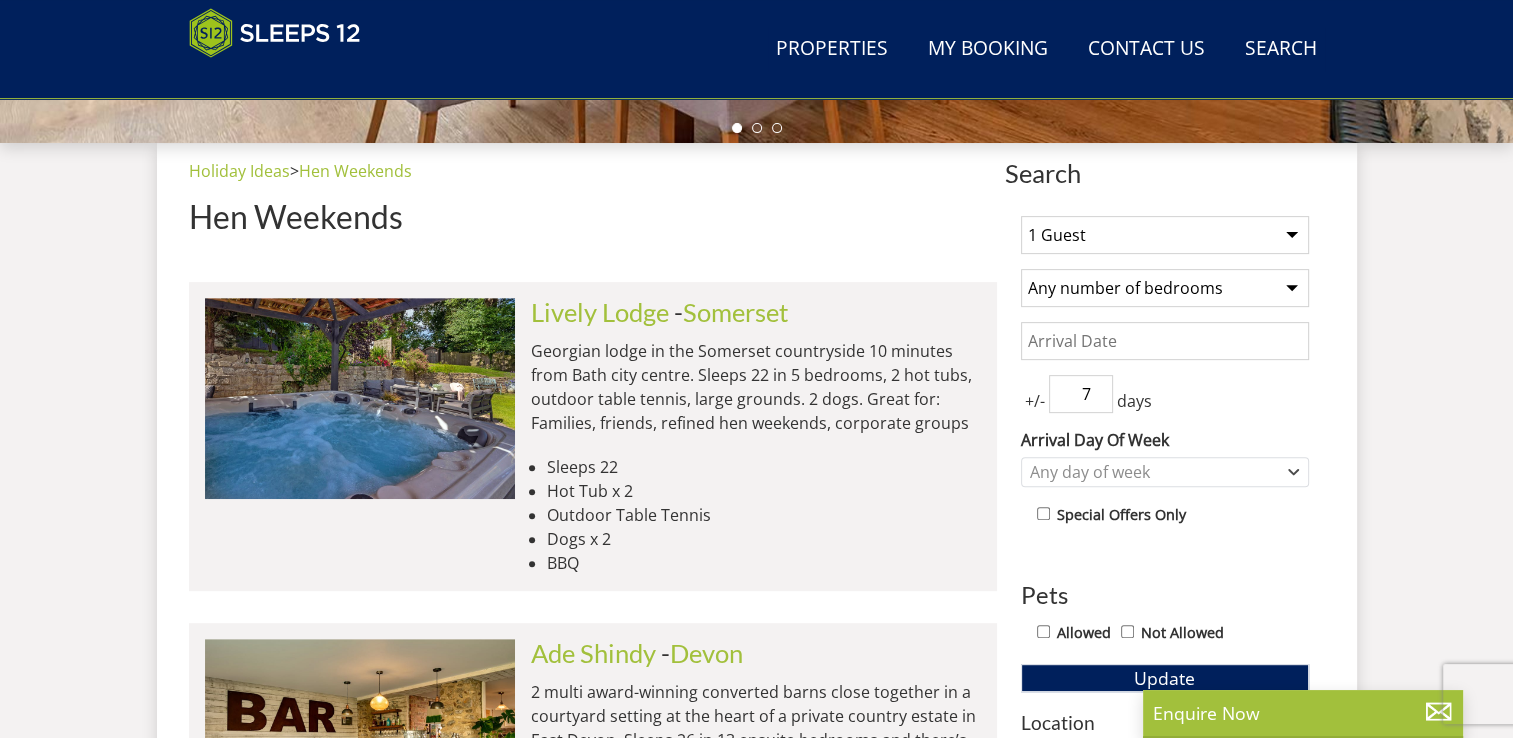 select on "10" 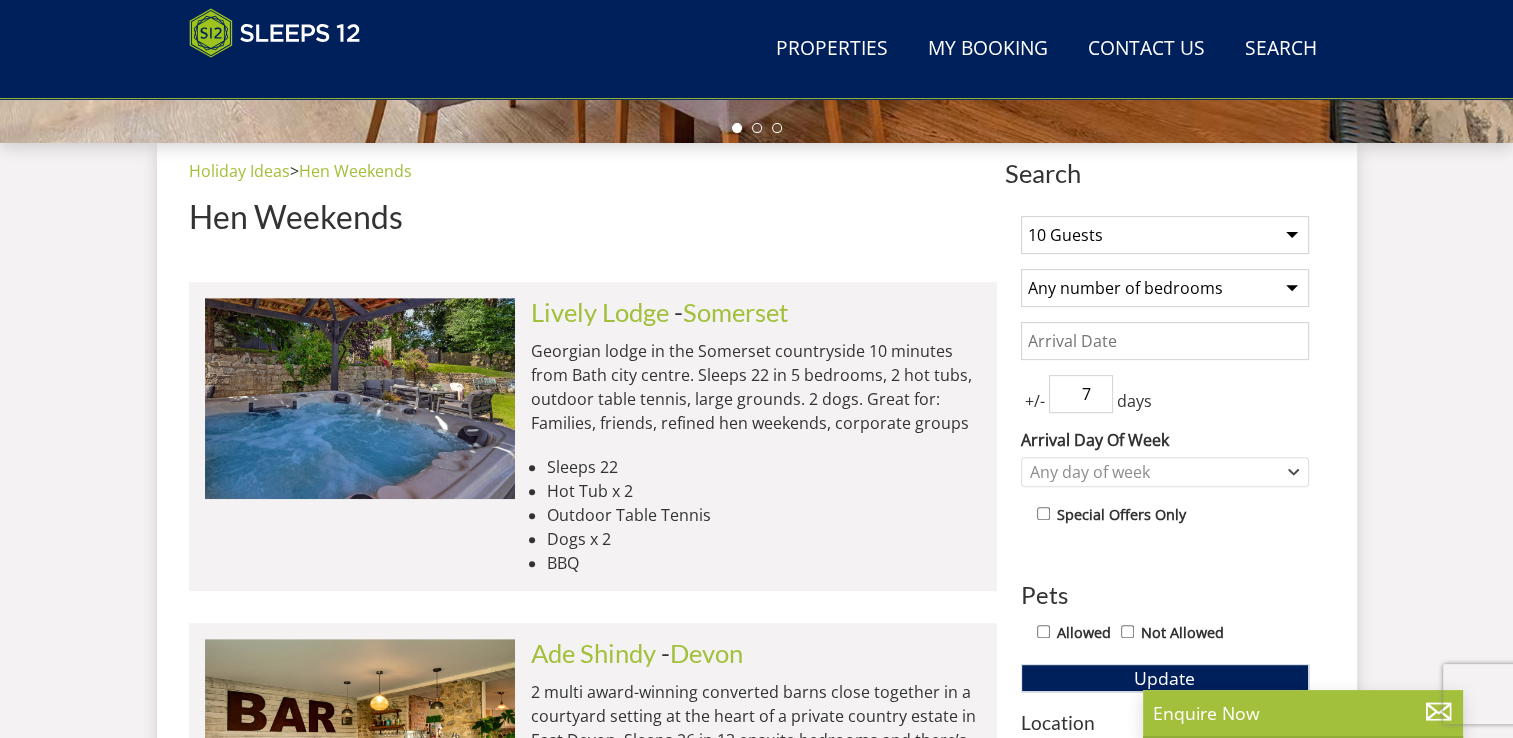 click on "1 Guest
2 Guests
3 Guests
4 Guests
5 Guests
6 Guests
7 Guests
8 Guests
9 Guests
10 Guests
11 Guests
12 Guests
13 Guests
14 Guests
15 Guests
16 Guests
17 Guests
18 Guests
19 Guests
20 Guests
21 Guests
22 Guests
23 Guests
24 Guests
25 Guests
26 Guests
27 Guests
28 Guests
29 Guests
30 Guests
31 Guests
32 Guests" at bounding box center (1165, 235) 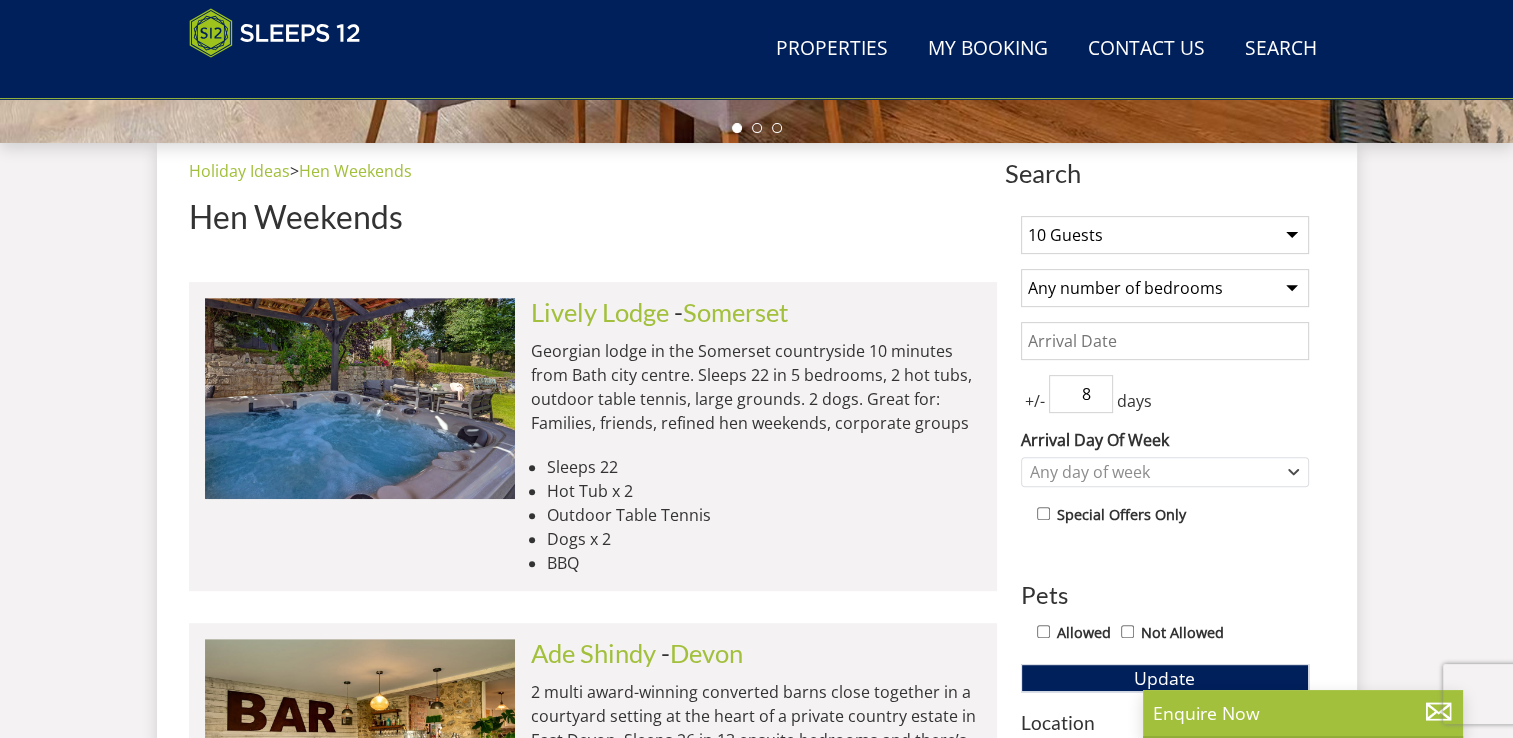 click on "8" at bounding box center (1081, 394) 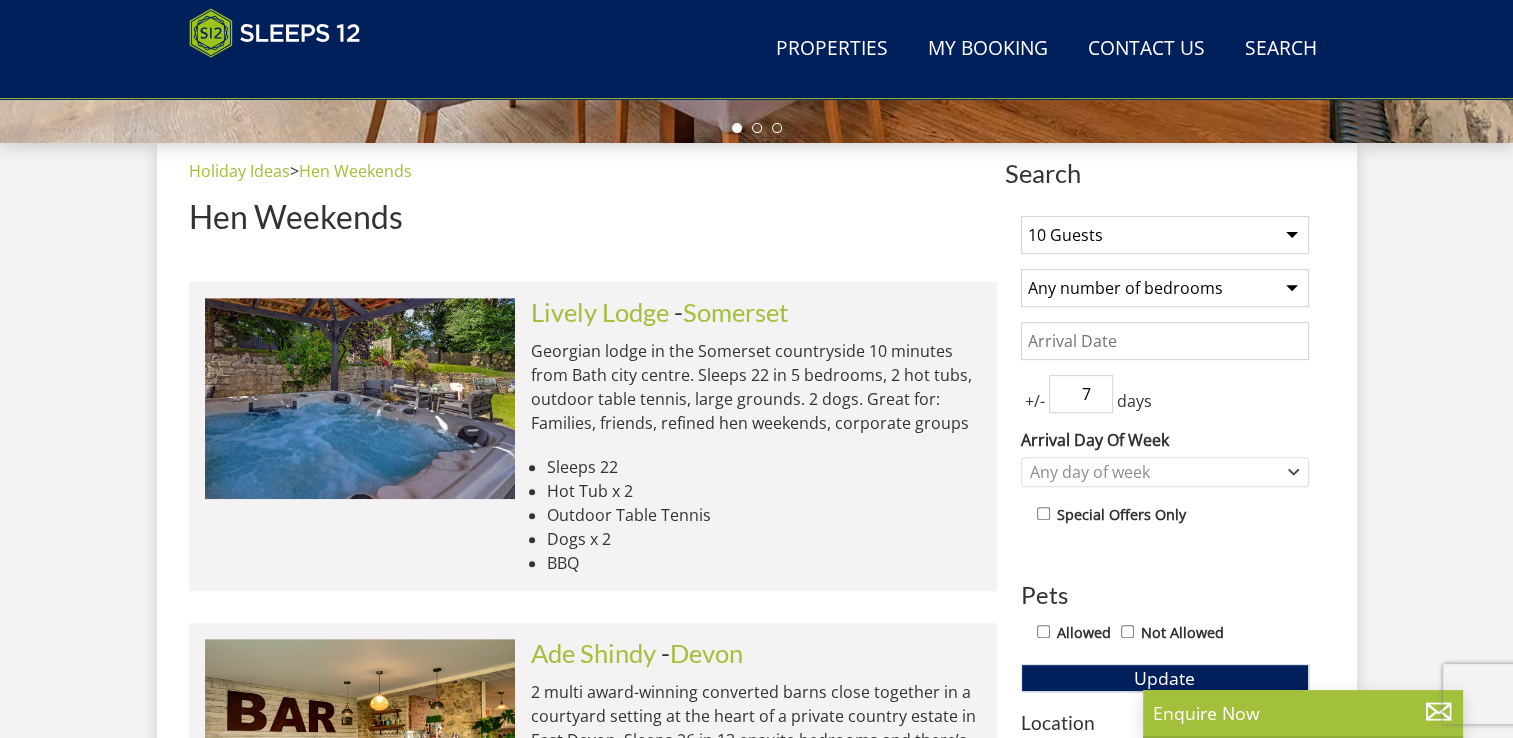 click on "7" at bounding box center [1081, 394] 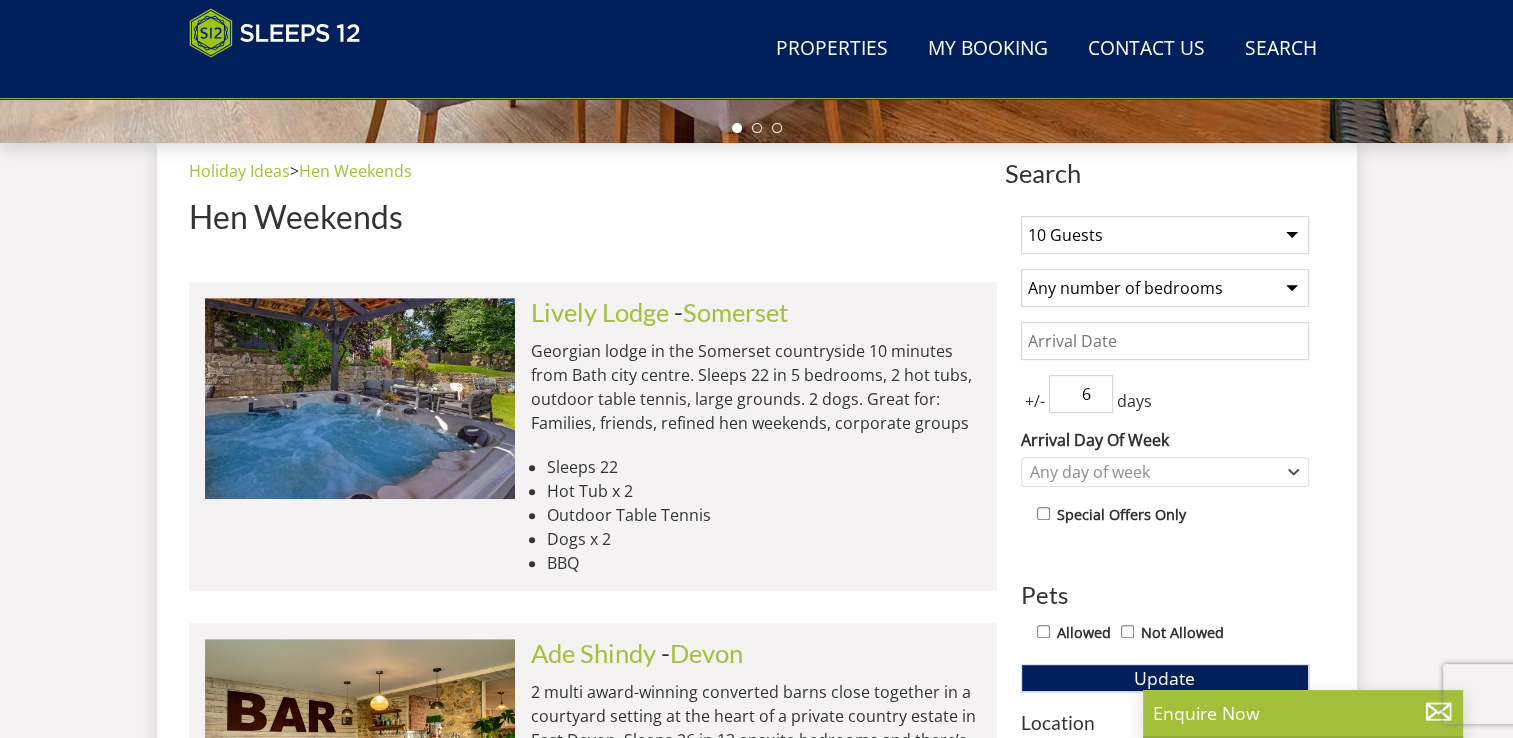 click on "6" at bounding box center [1081, 394] 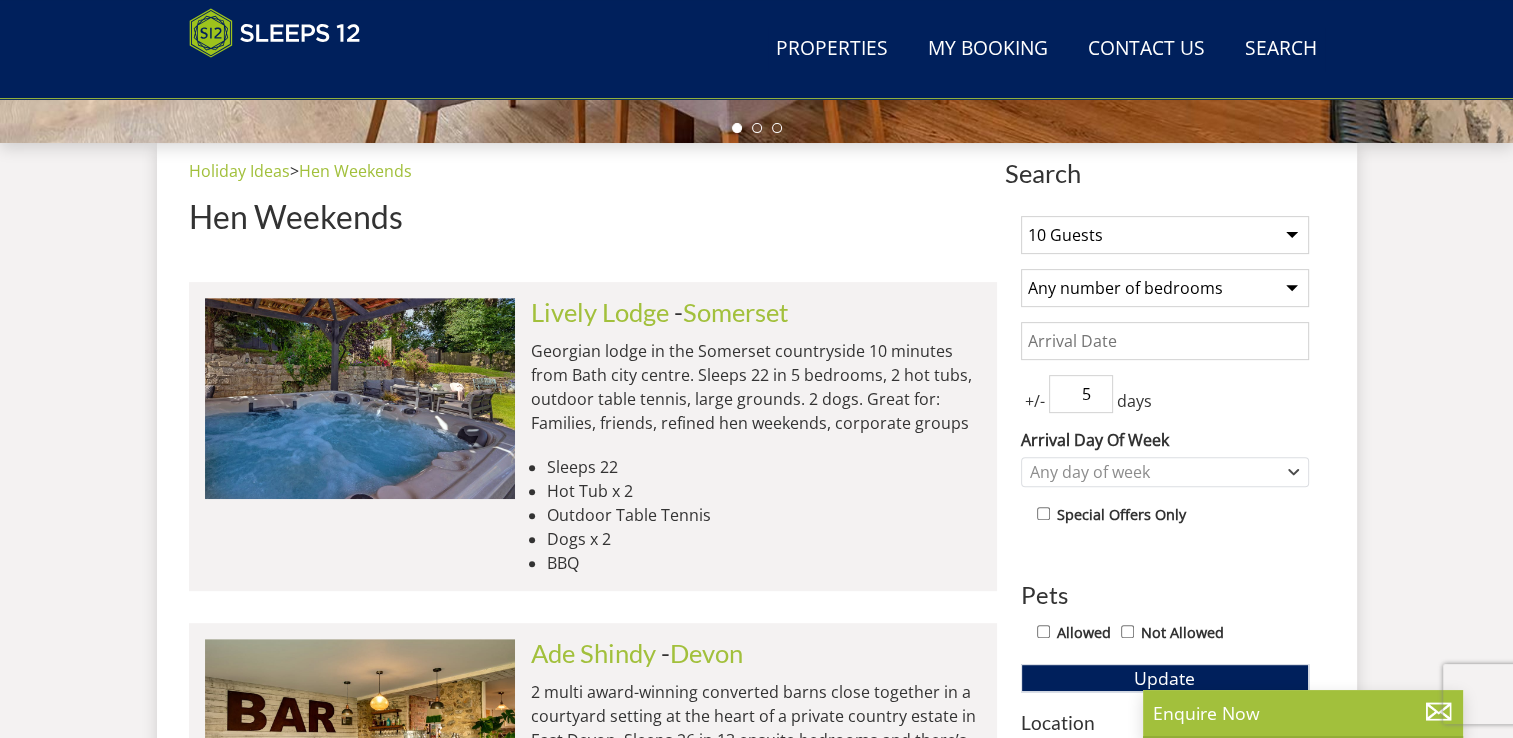 click on "5" at bounding box center (1081, 394) 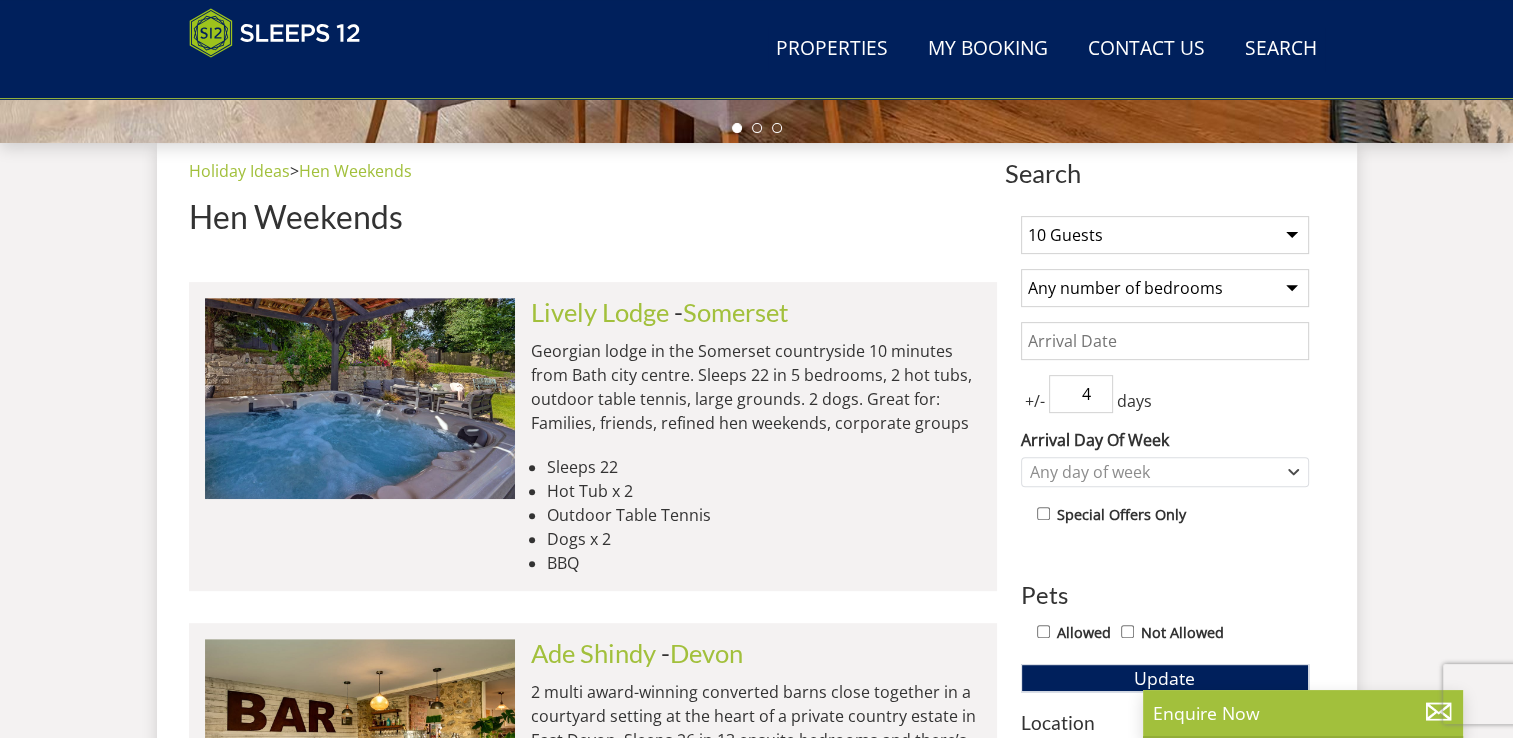 click on "4" at bounding box center [1081, 394] 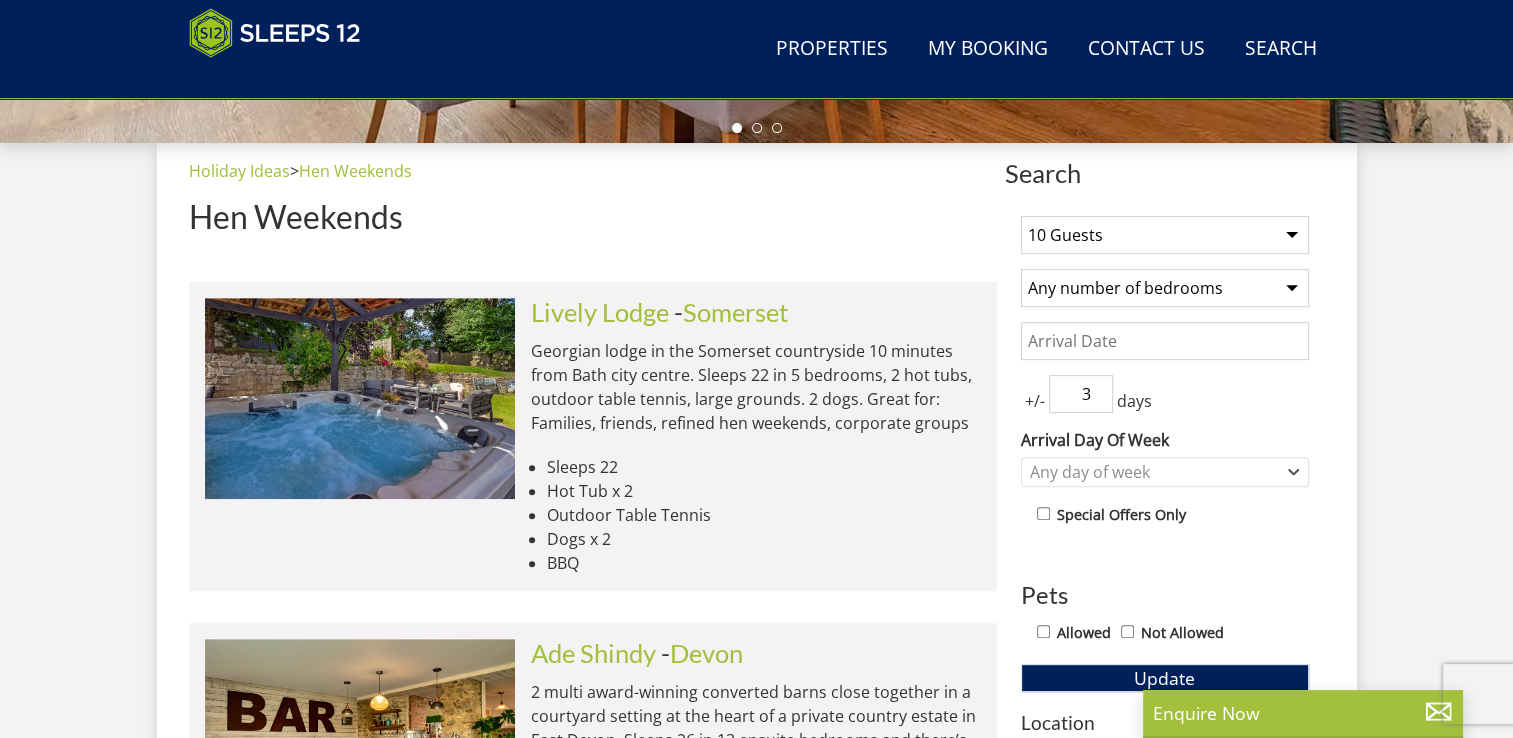 click on "3" at bounding box center [1081, 394] 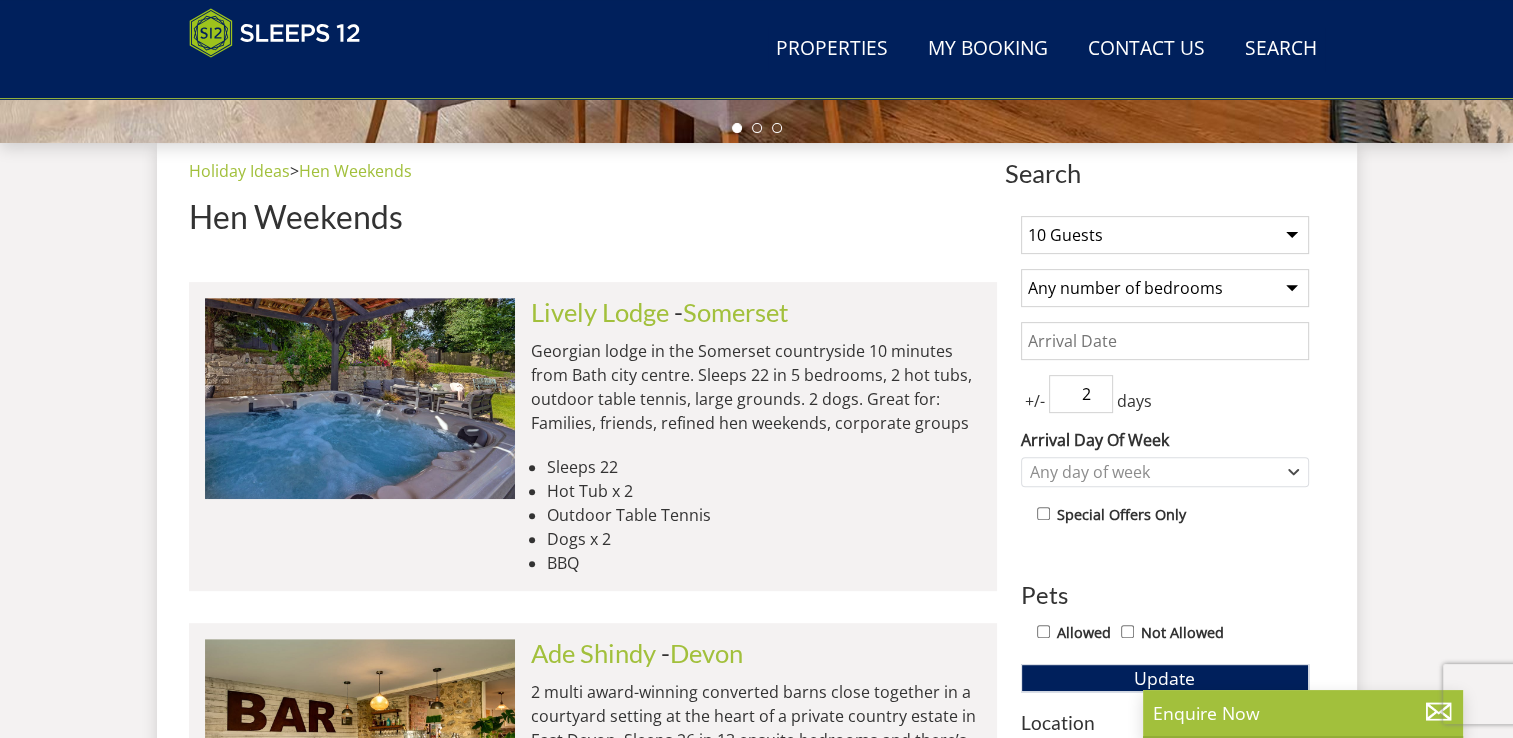 type on "2" 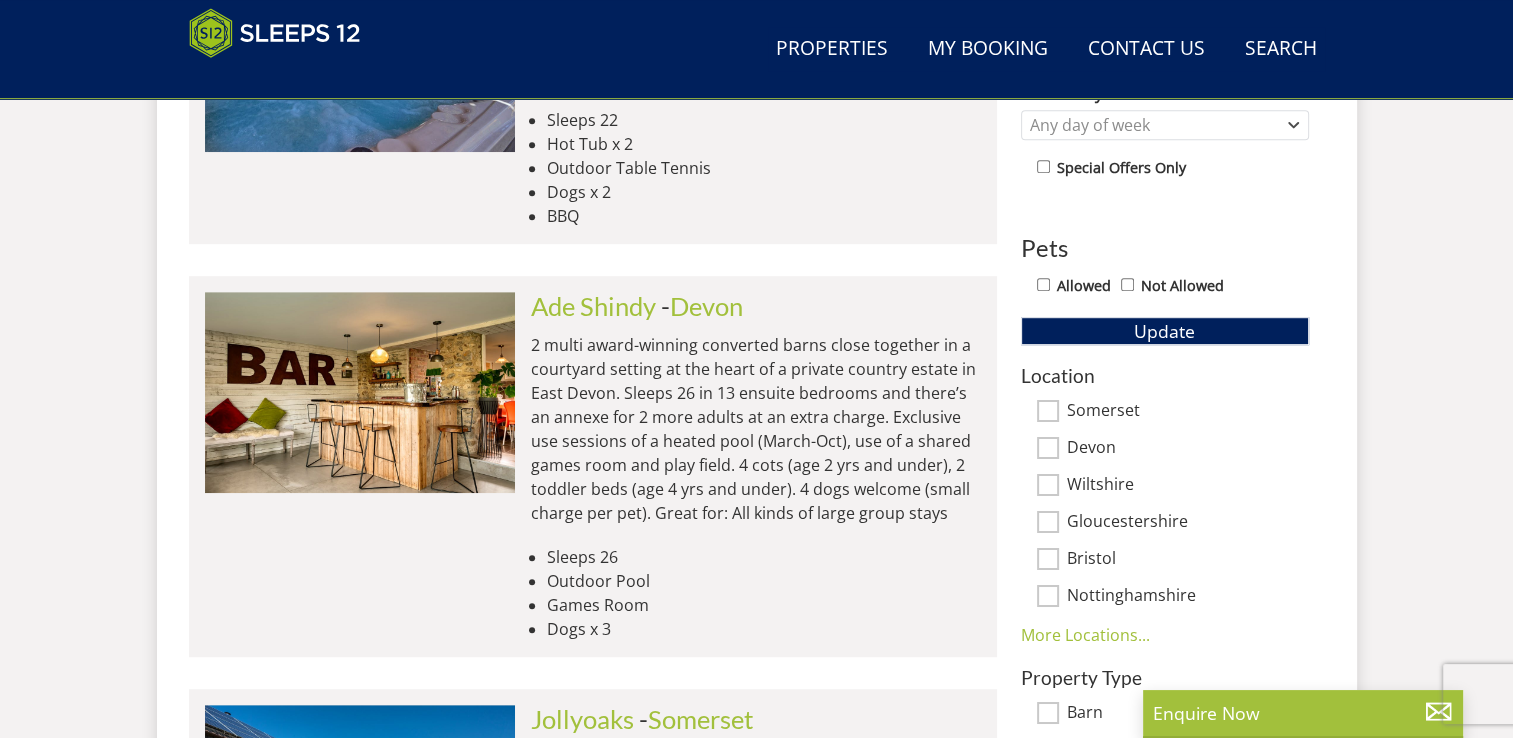 scroll, scrollTop: 1045, scrollLeft: 0, axis: vertical 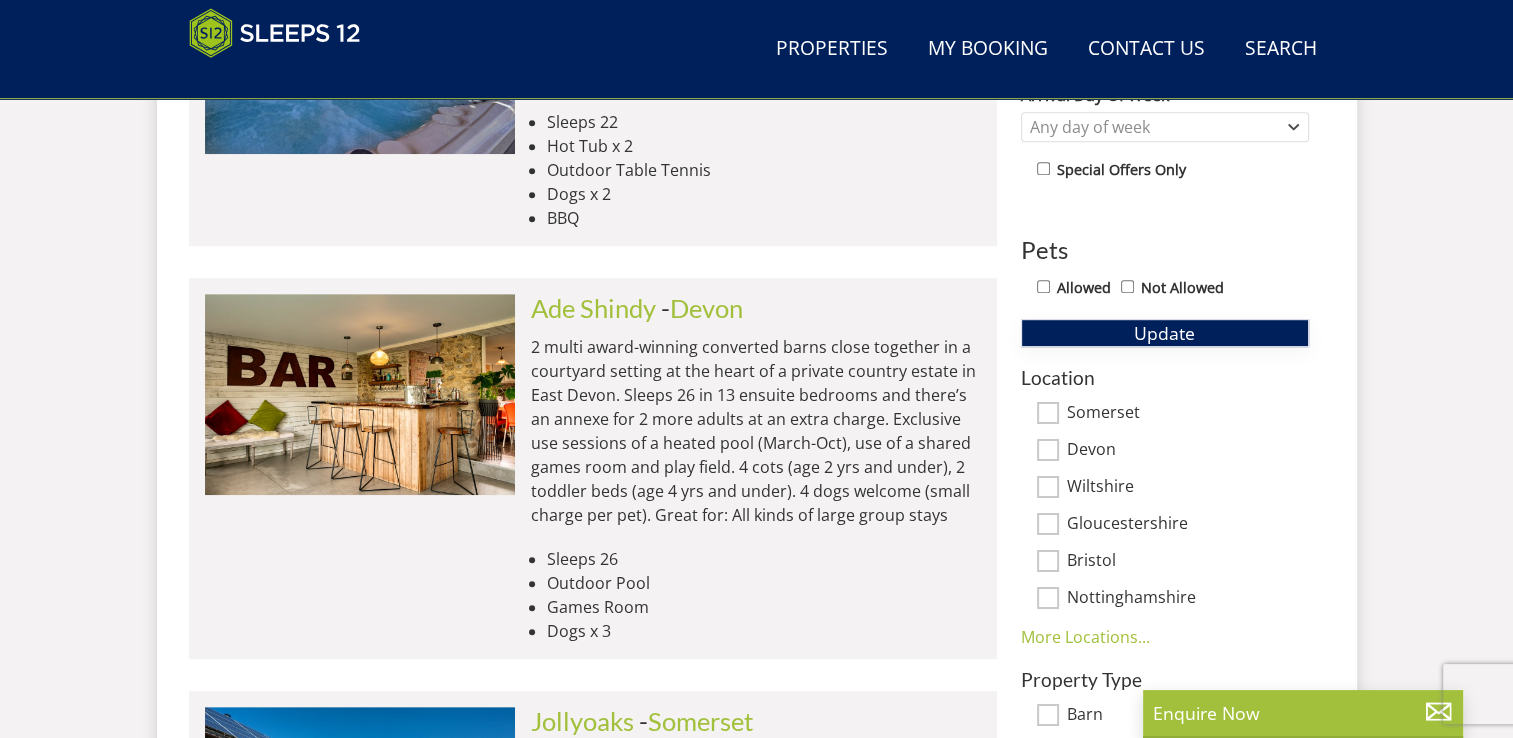 click on "Update" at bounding box center [1165, 333] 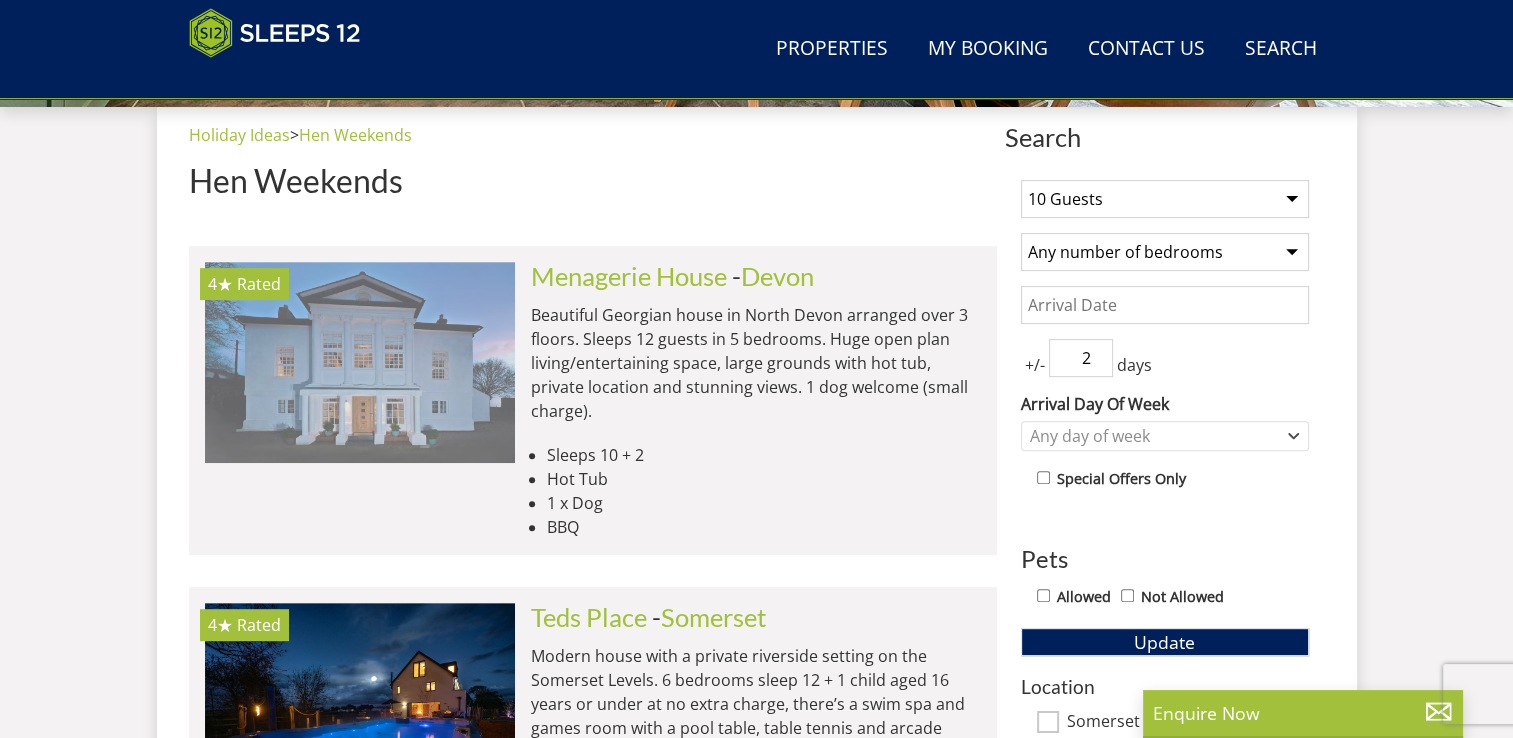 scroll, scrollTop: 745, scrollLeft: 0, axis: vertical 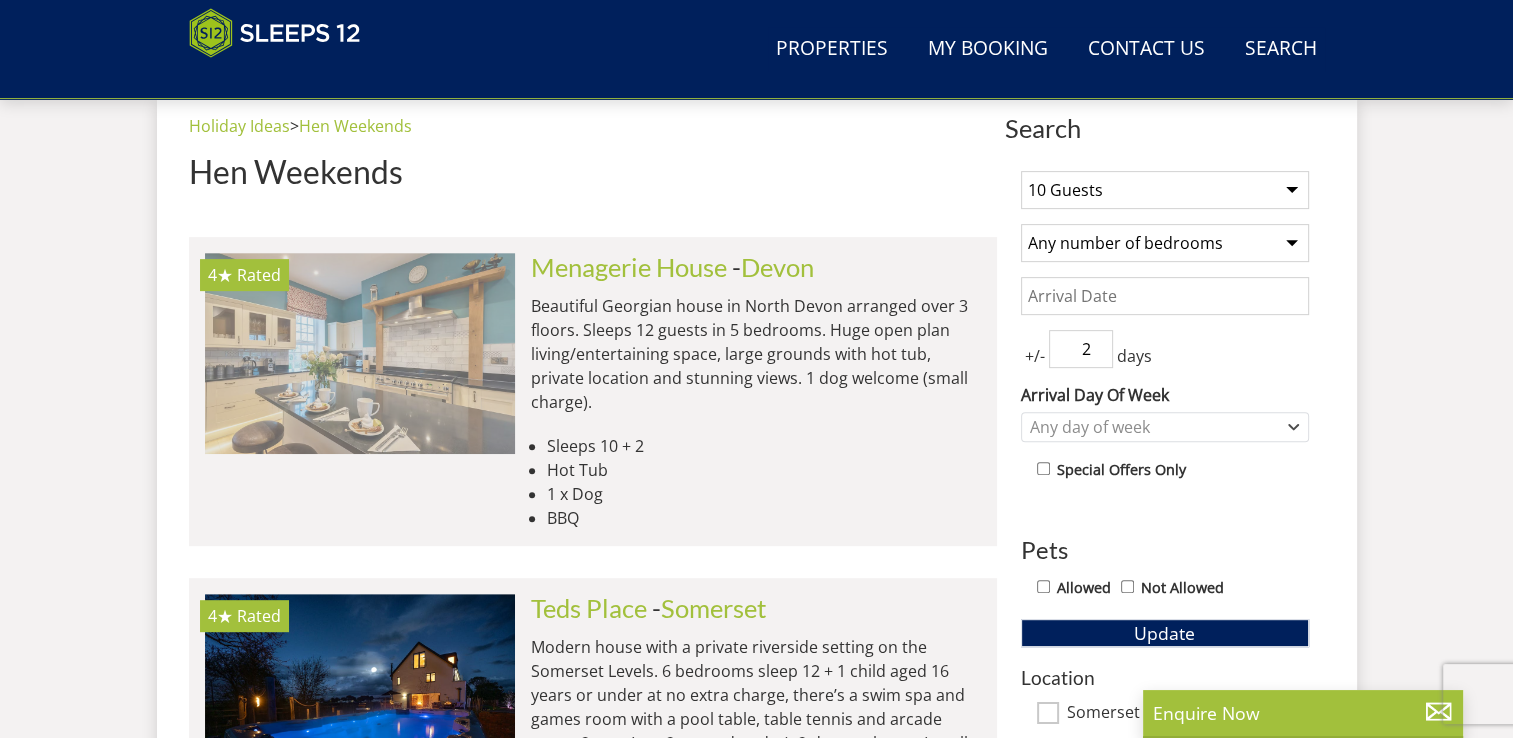 click at bounding box center [360, 353] 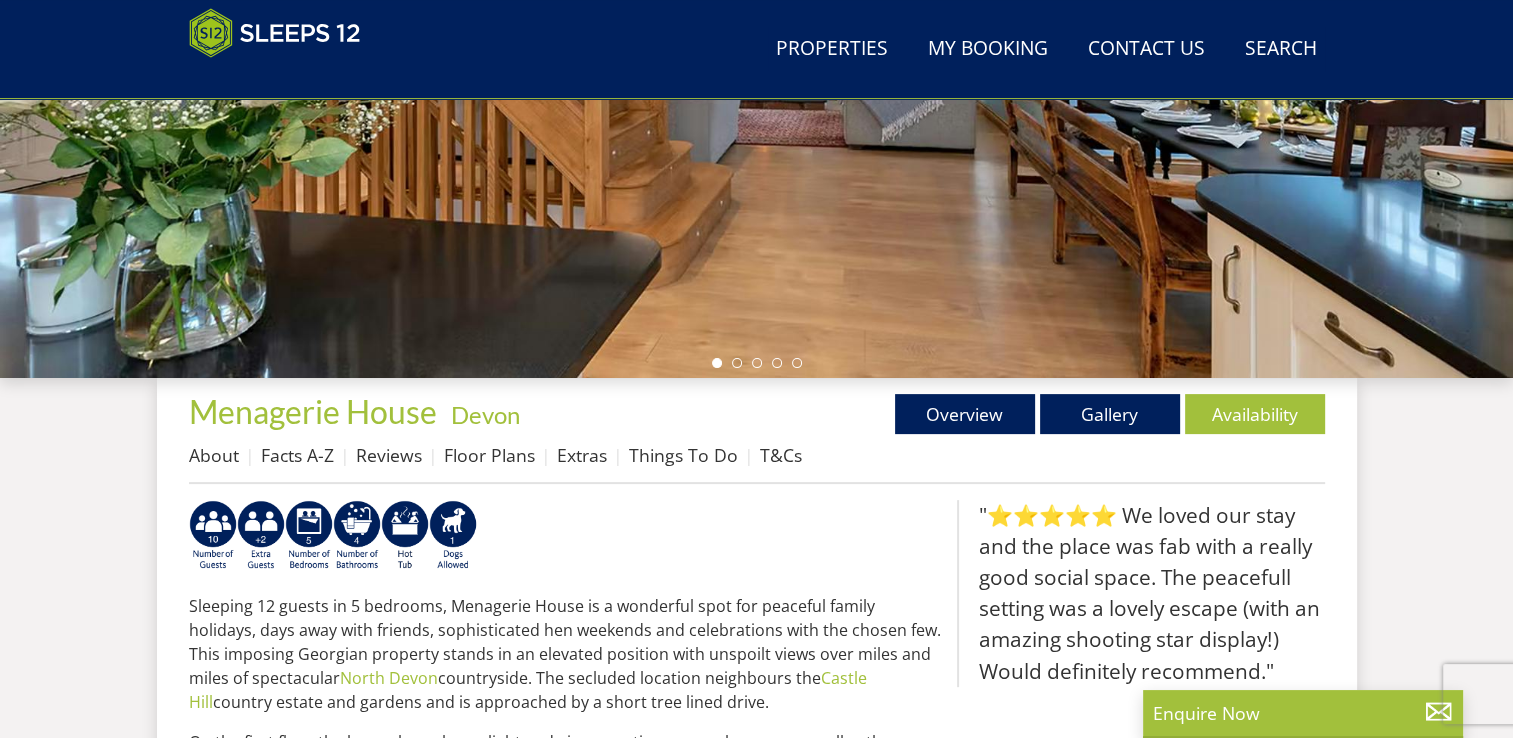 scroll, scrollTop: 500, scrollLeft: 0, axis: vertical 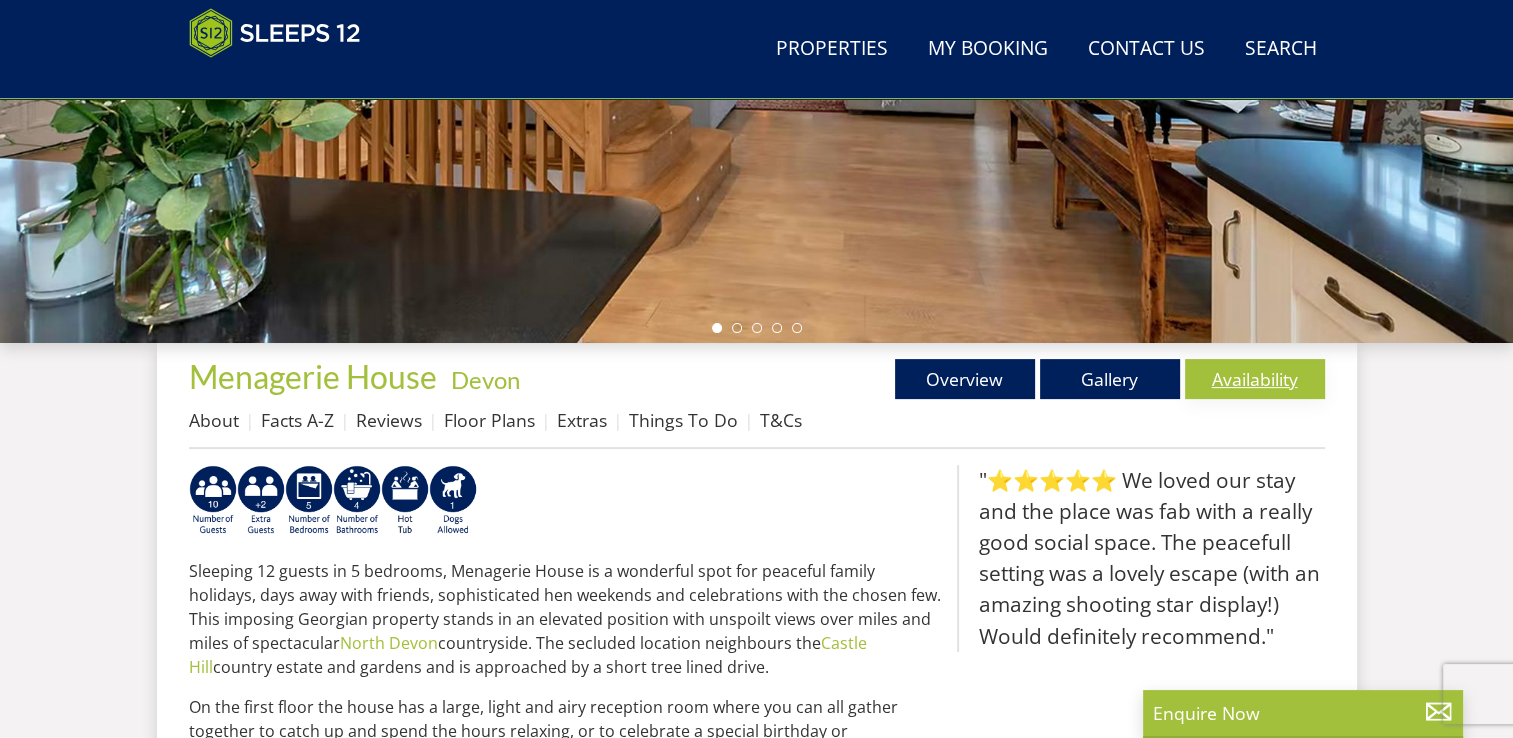 click on "Availability" at bounding box center (1255, 379) 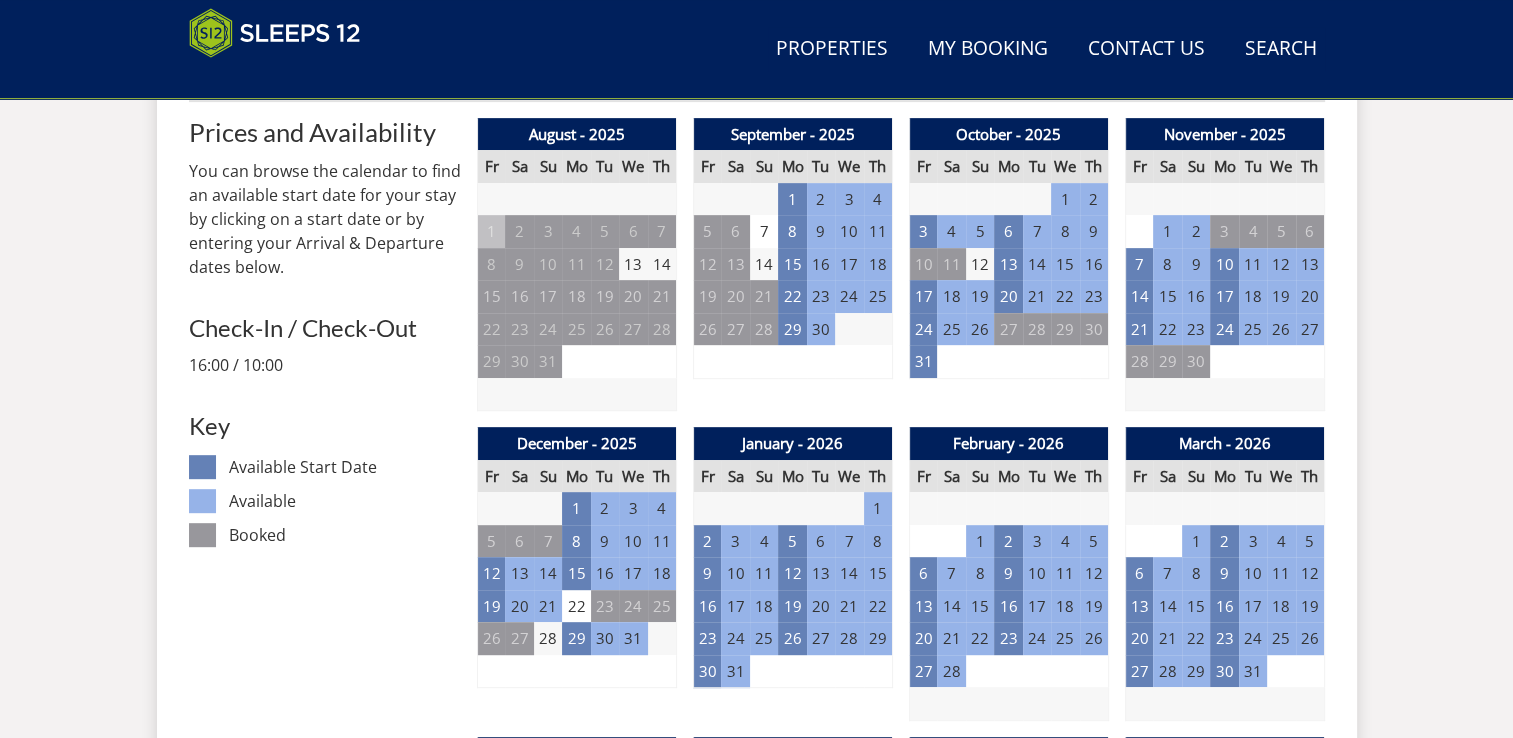 scroll, scrollTop: 900, scrollLeft: 0, axis: vertical 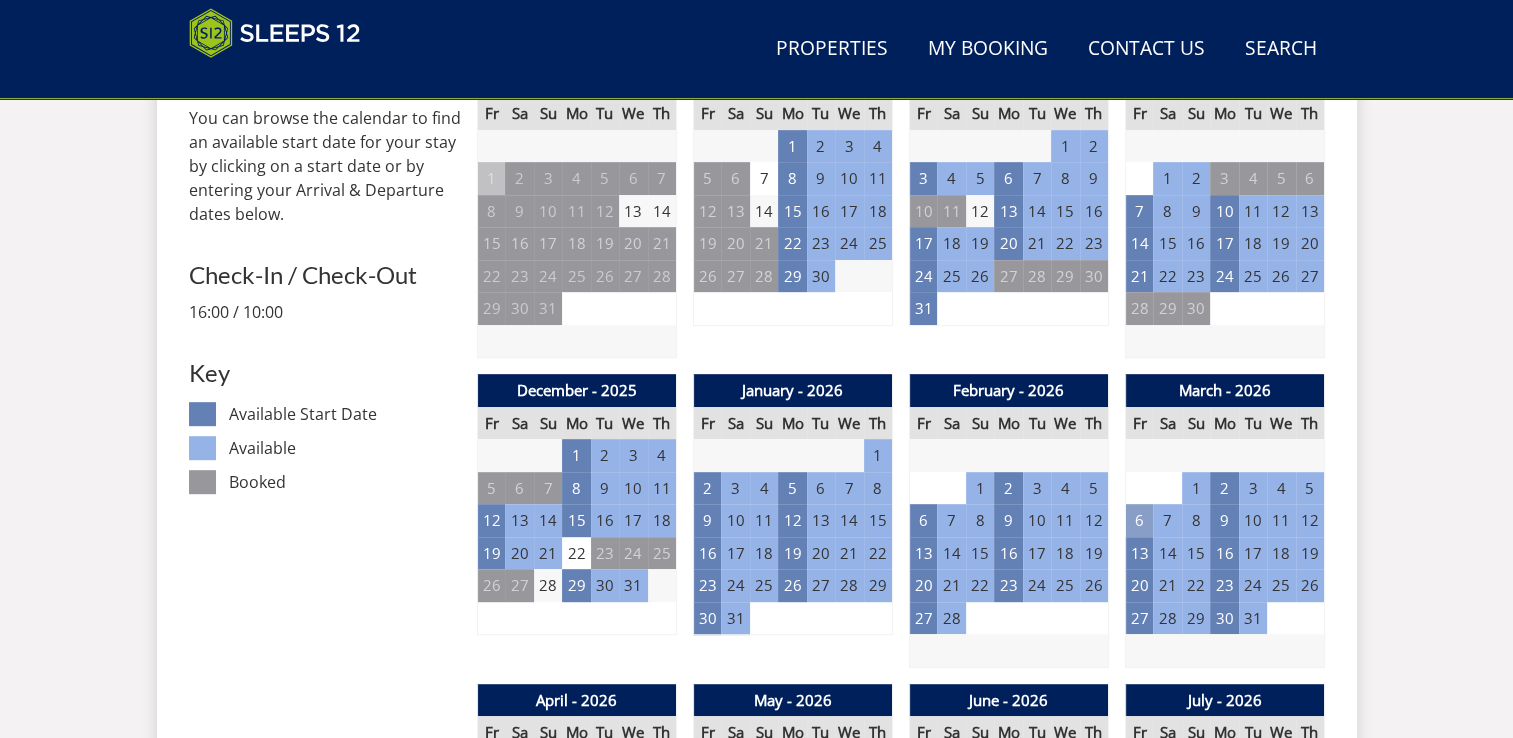 click on "6" at bounding box center [1139, 520] 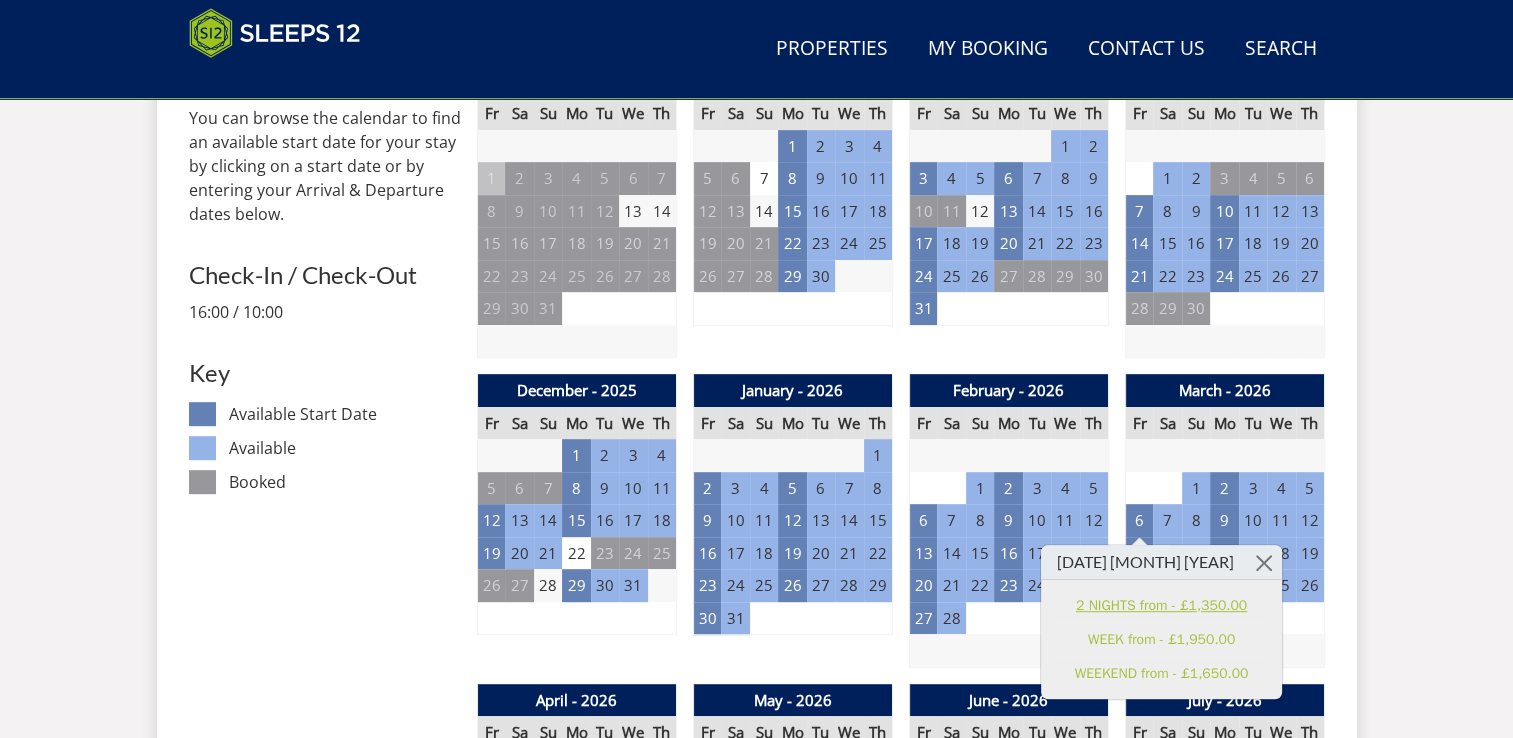 click on "2 NIGHTS from  - £1,350.00" at bounding box center [1161, 605] 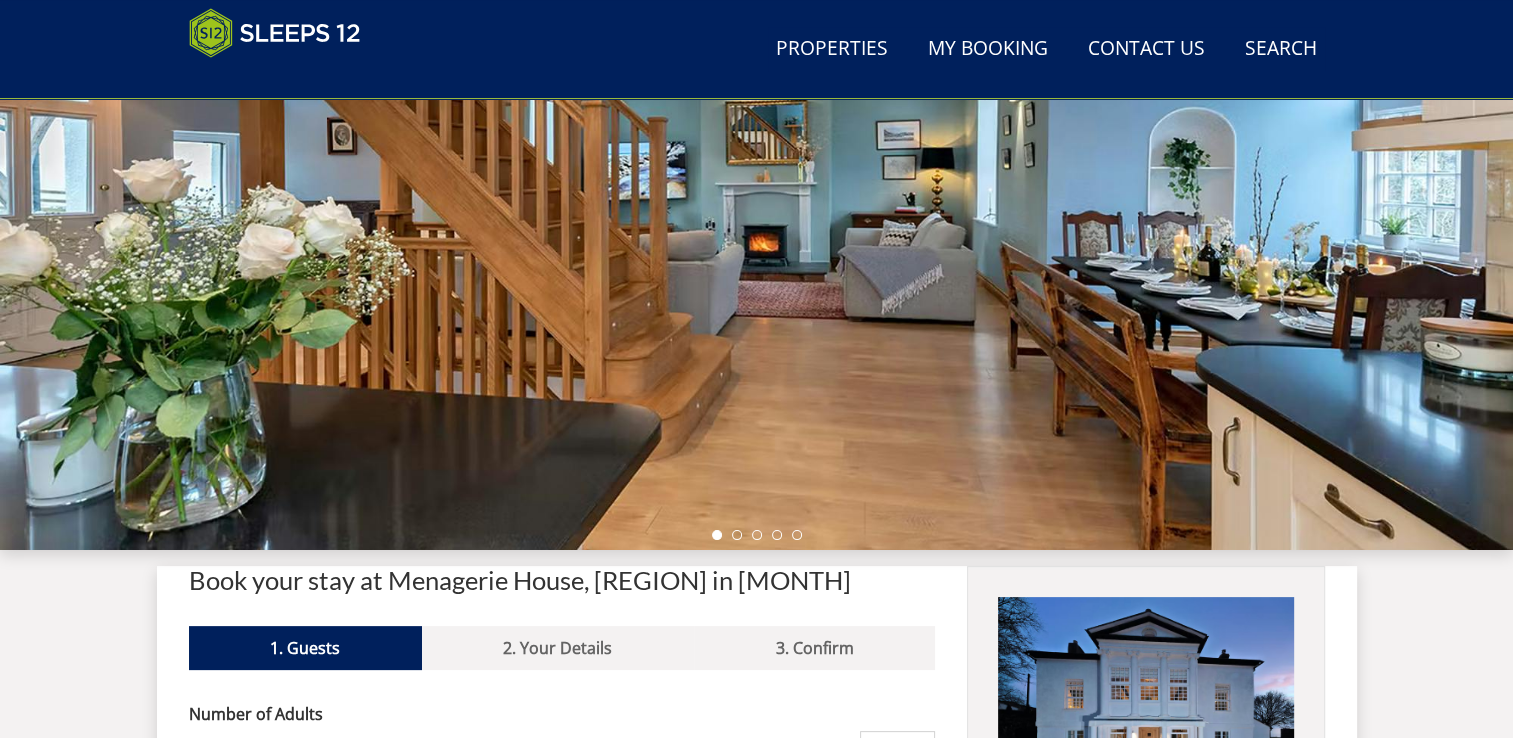 scroll, scrollTop: 292, scrollLeft: 0, axis: vertical 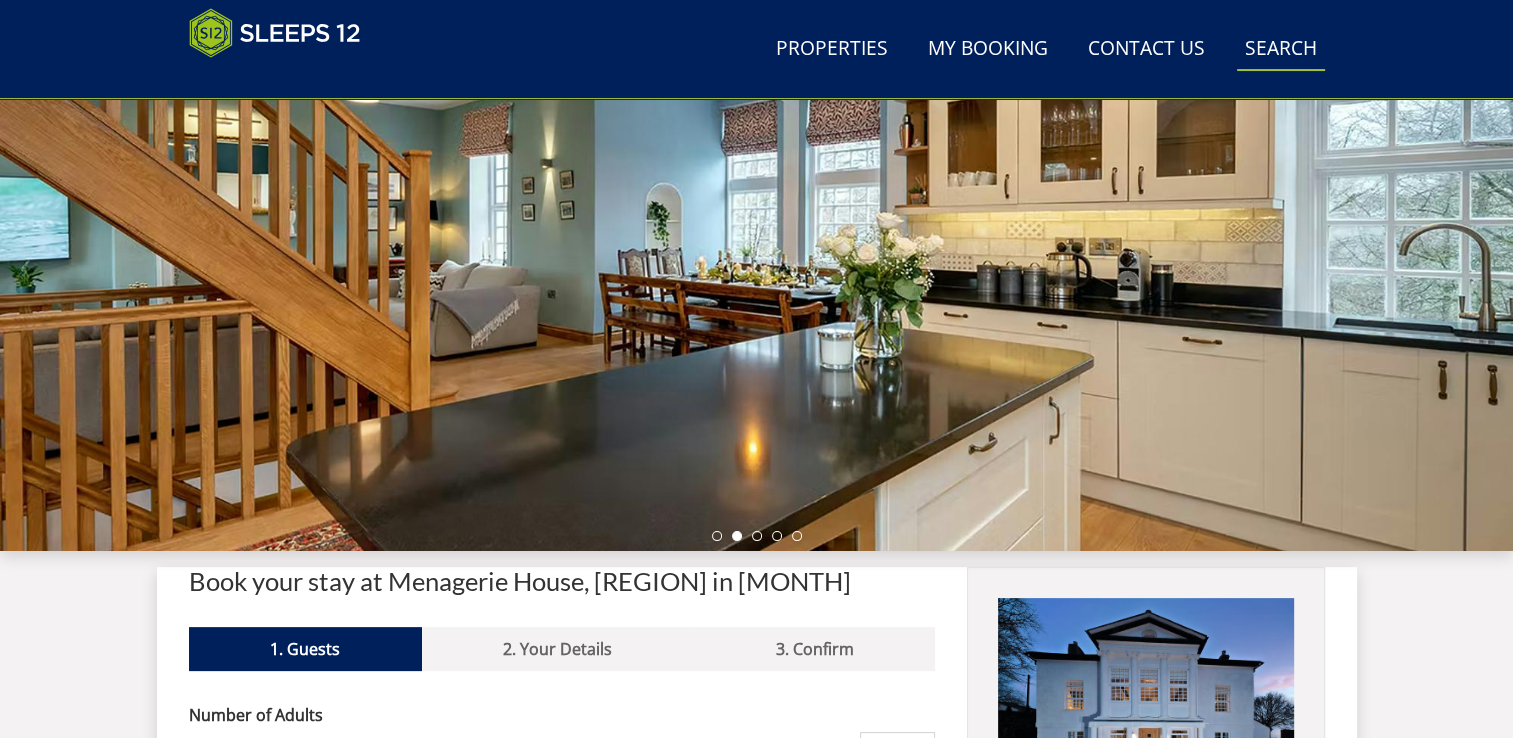 click on "Search  Check Availability" at bounding box center [1281, 49] 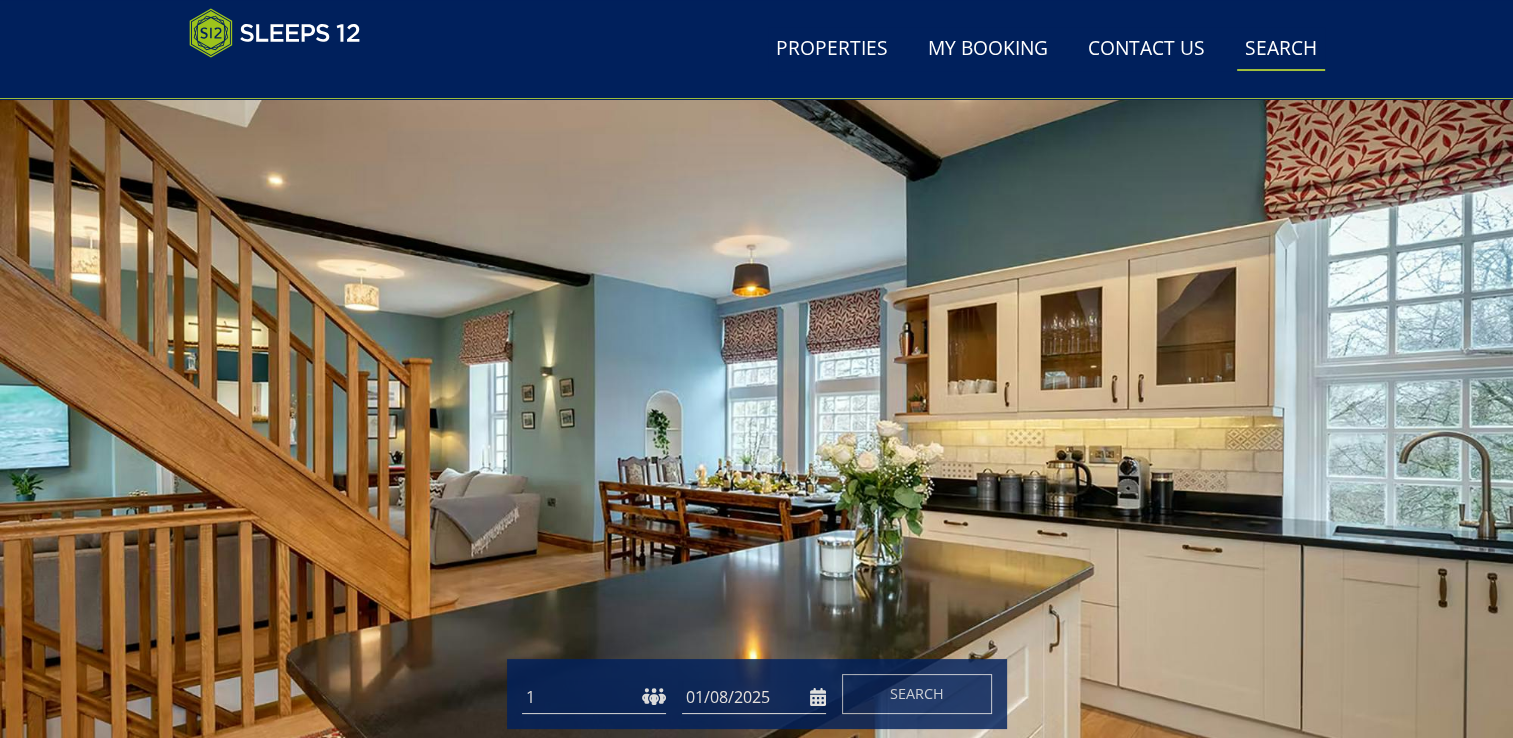 scroll, scrollTop: 0, scrollLeft: 0, axis: both 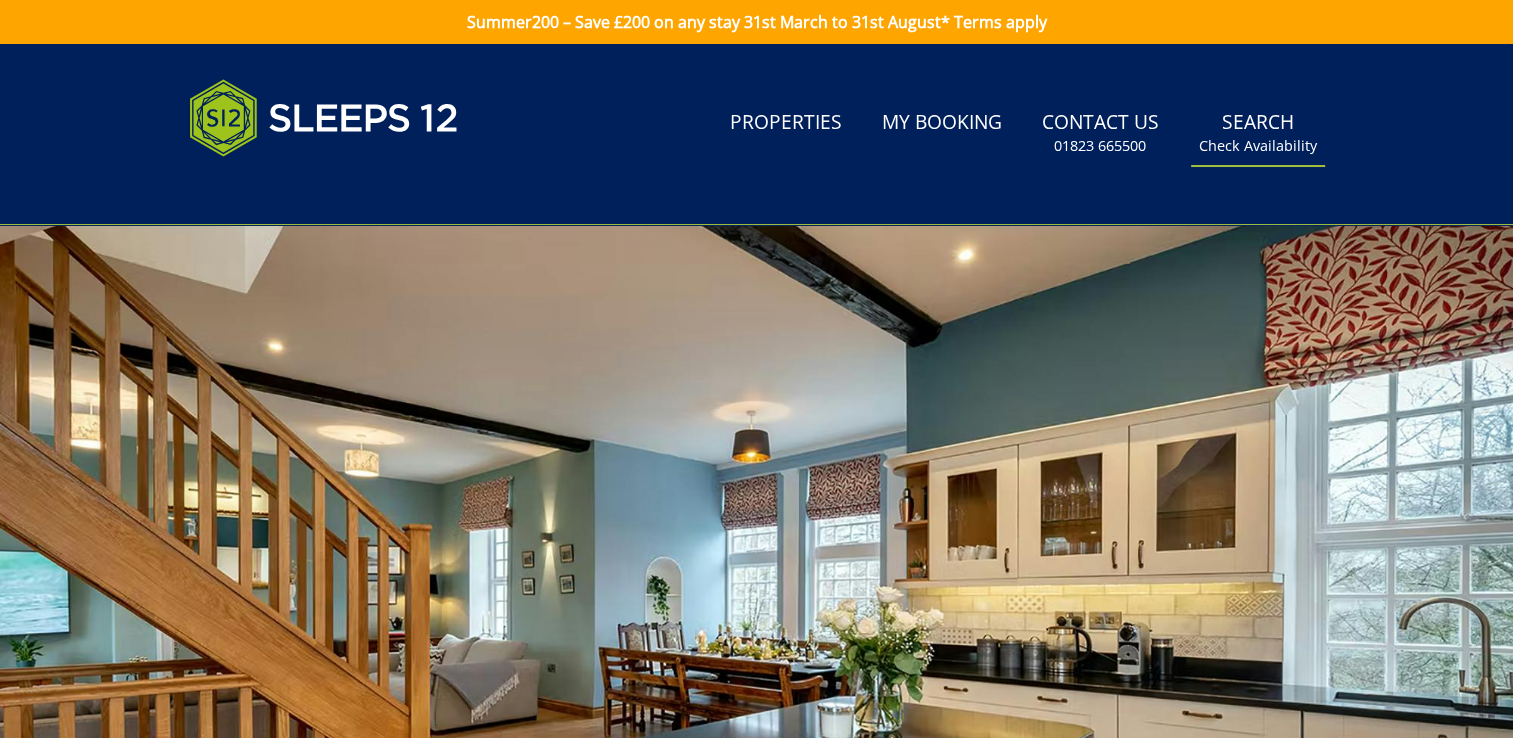 click on "Check Availability" at bounding box center [1258, 146] 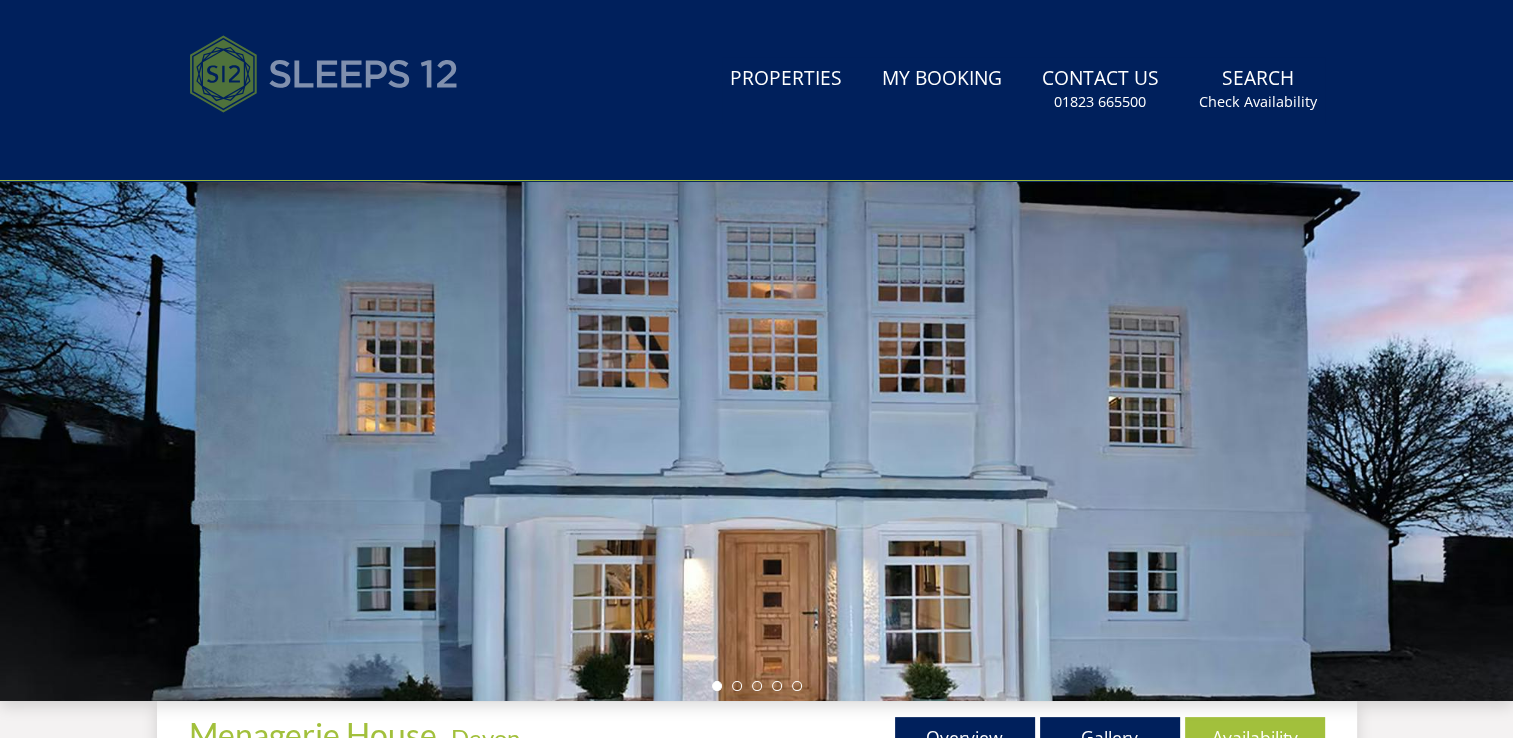 scroll, scrollTop: 0, scrollLeft: 0, axis: both 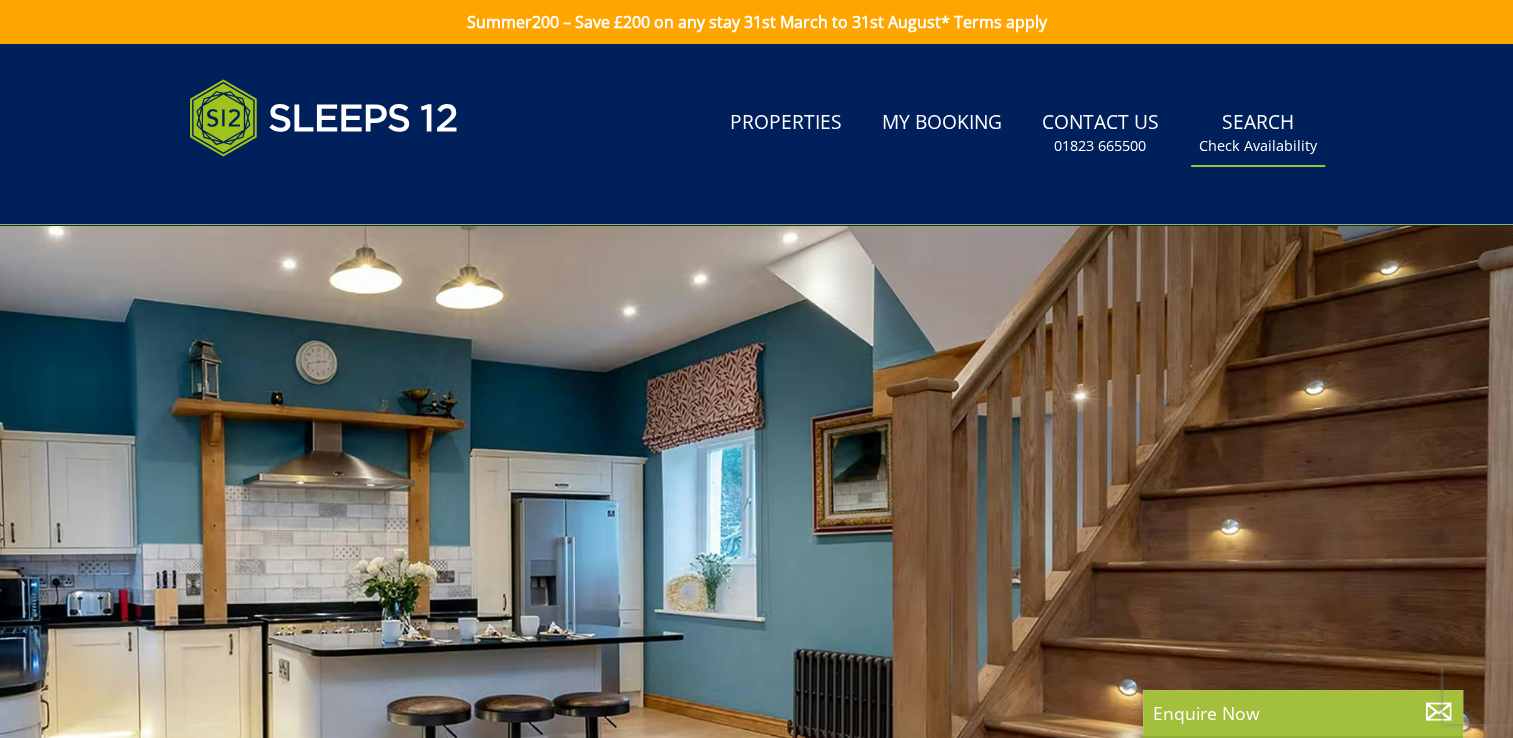 click on "Search  Check Availability" at bounding box center (1258, 133) 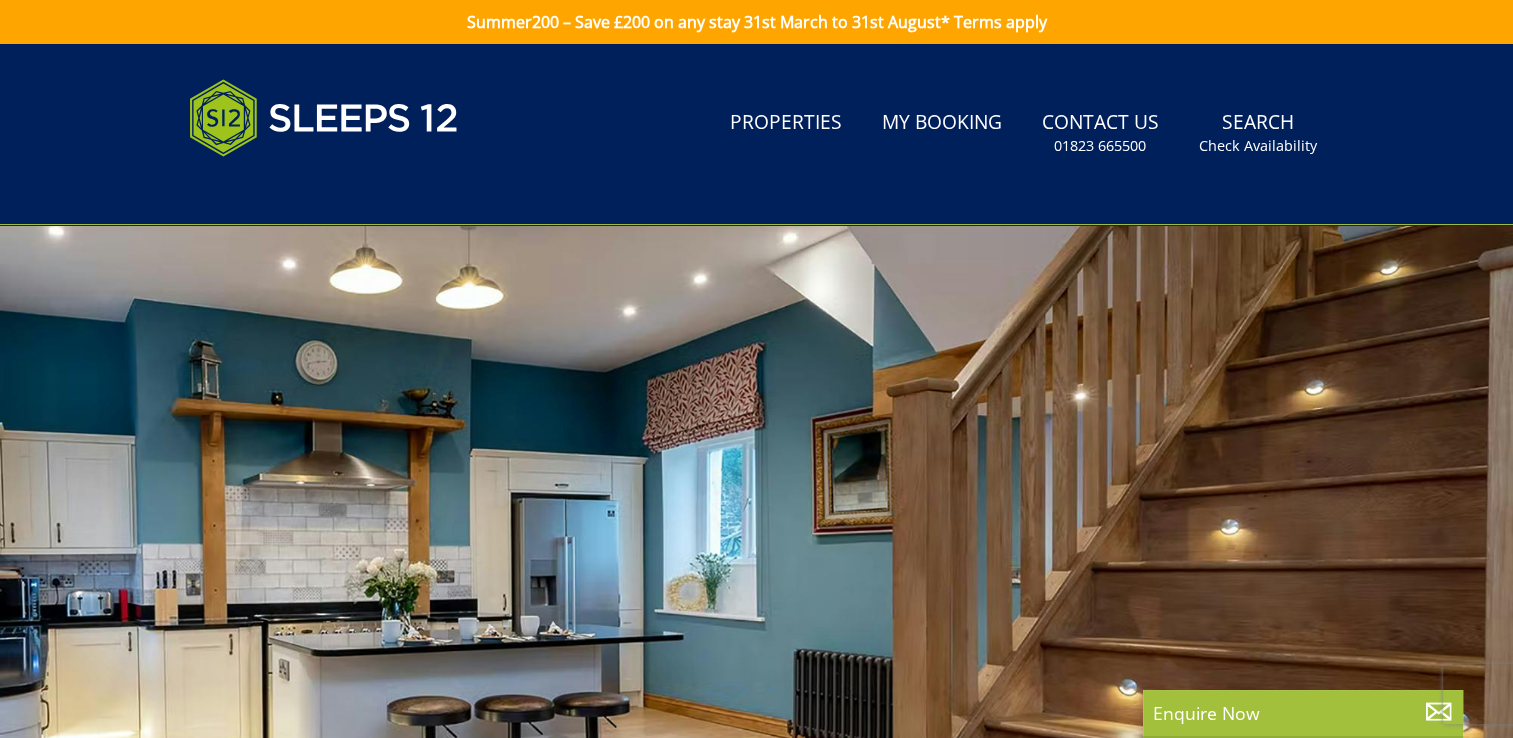 select on "10" 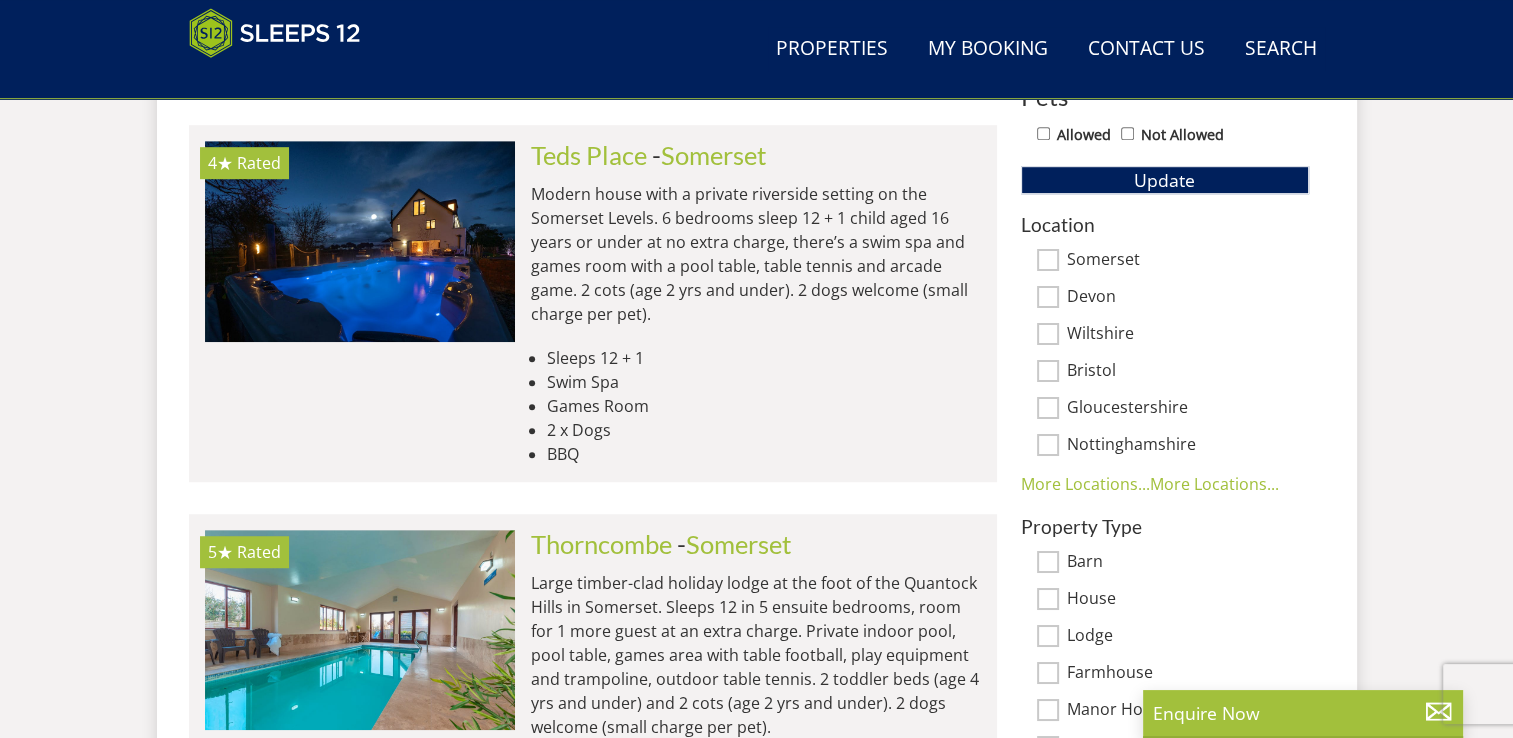 scroll, scrollTop: 1245, scrollLeft: 0, axis: vertical 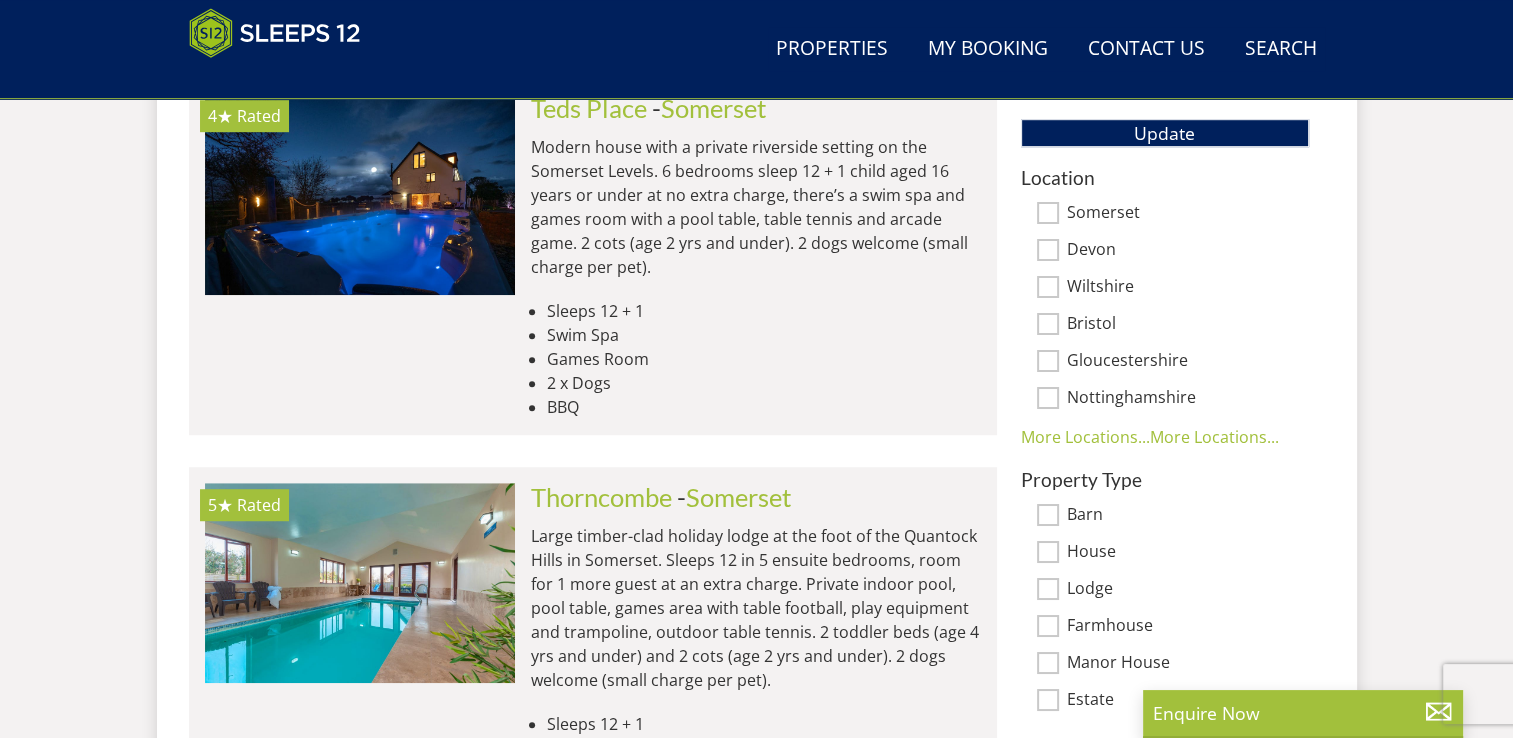 click on "Gloucestershire" at bounding box center (1048, 361) 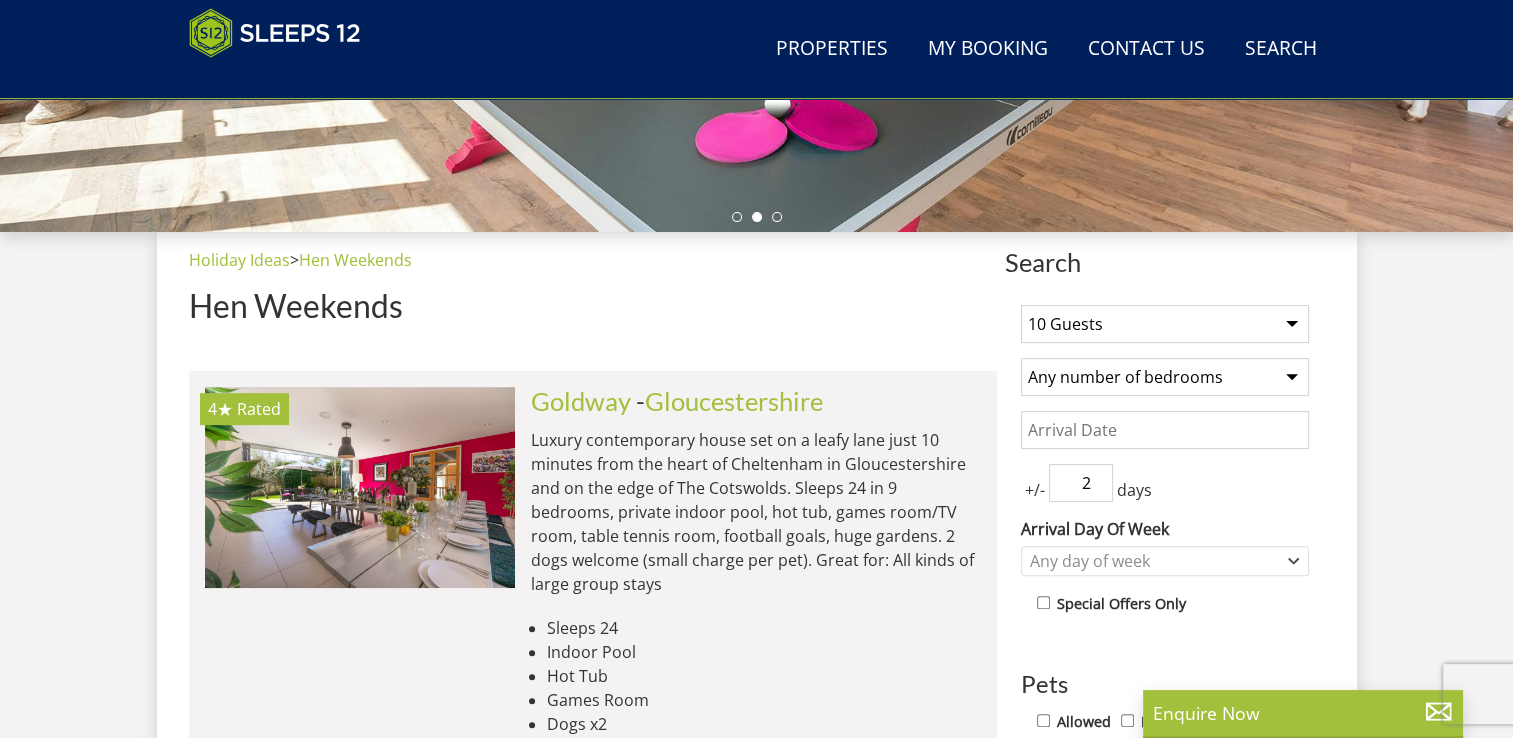 scroll, scrollTop: 645, scrollLeft: 0, axis: vertical 